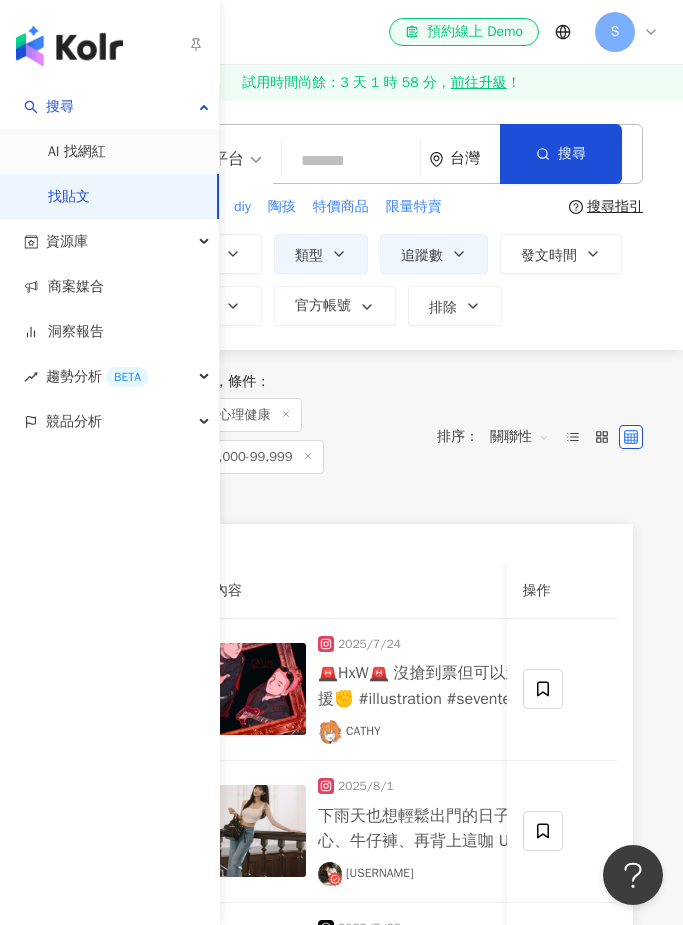 scroll, scrollTop: 0, scrollLeft: 0, axis: both 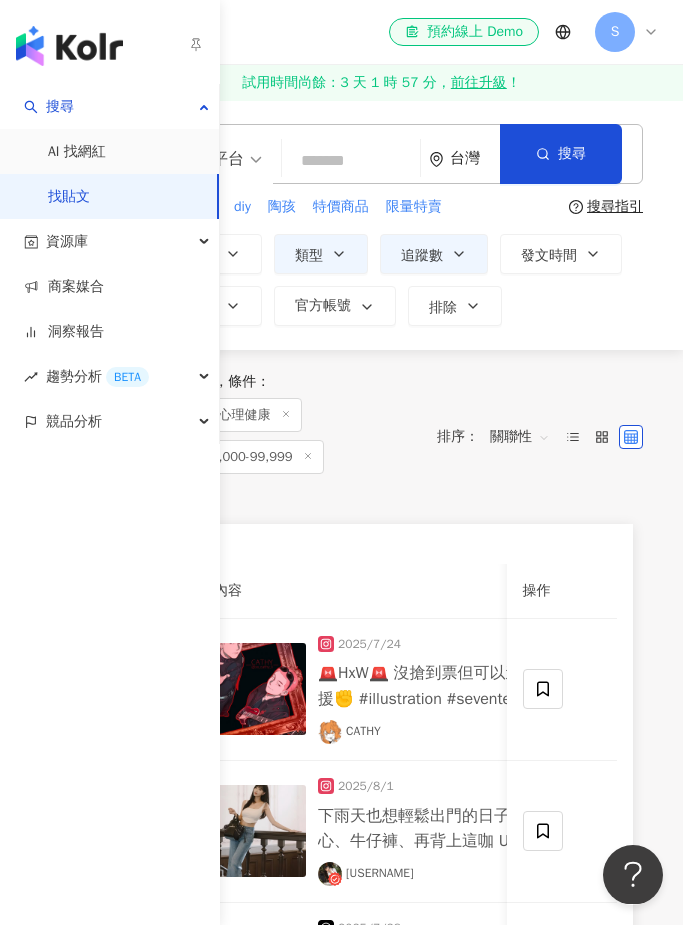 click on "搜尋 AI 找網紅 找貼文 資源庫 網紅管理 網紅收藏 貼文收藏 商案媒合 洞察報告 趨勢分析 BETA 競品分析" at bounding box center (110, 504) 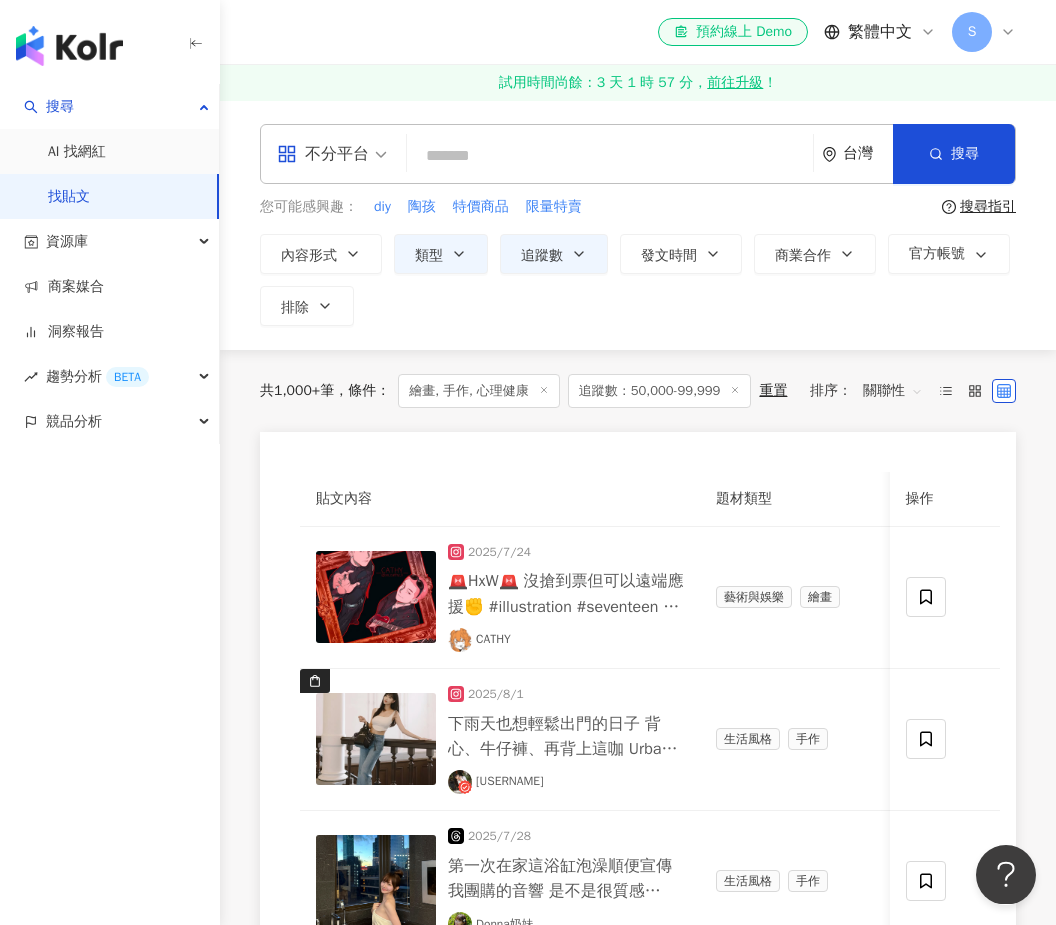 scroll, scrollTop: 0, scrollLeft: 0, axis: both 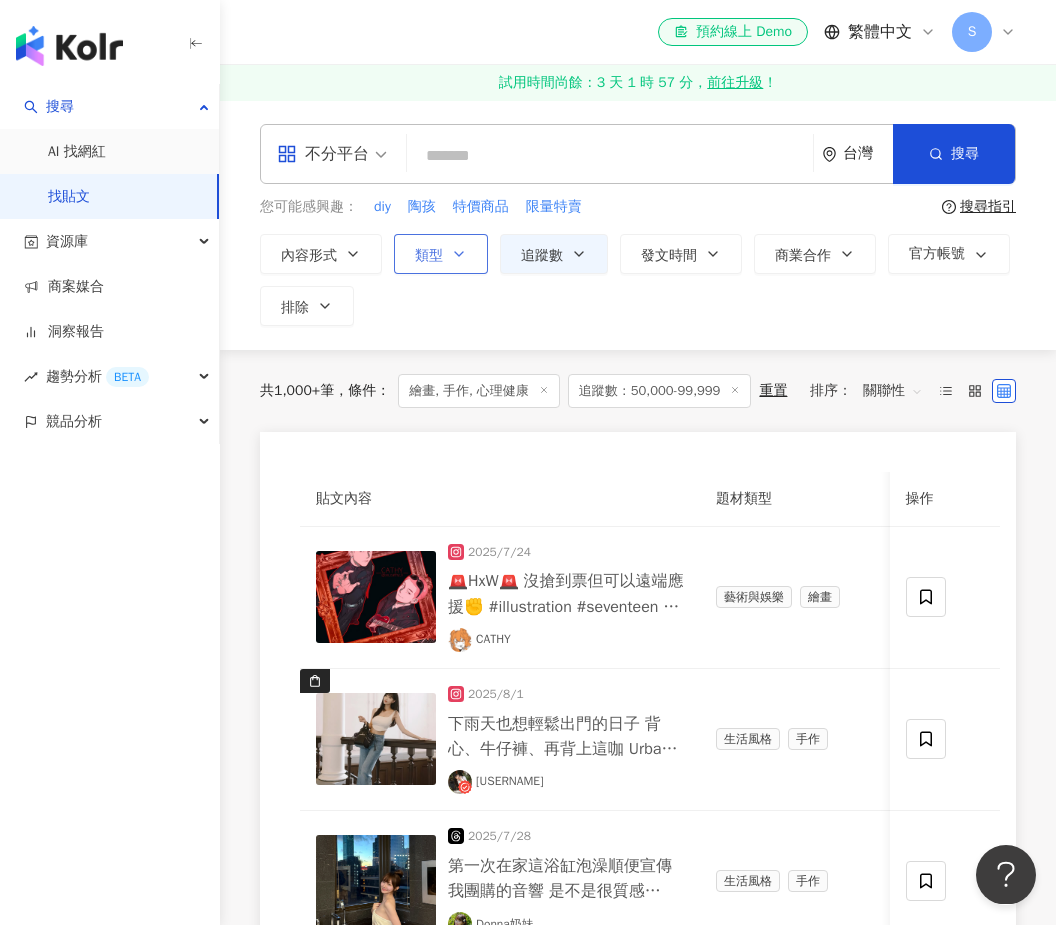 click on "類型" at bounding box center (441, 254) 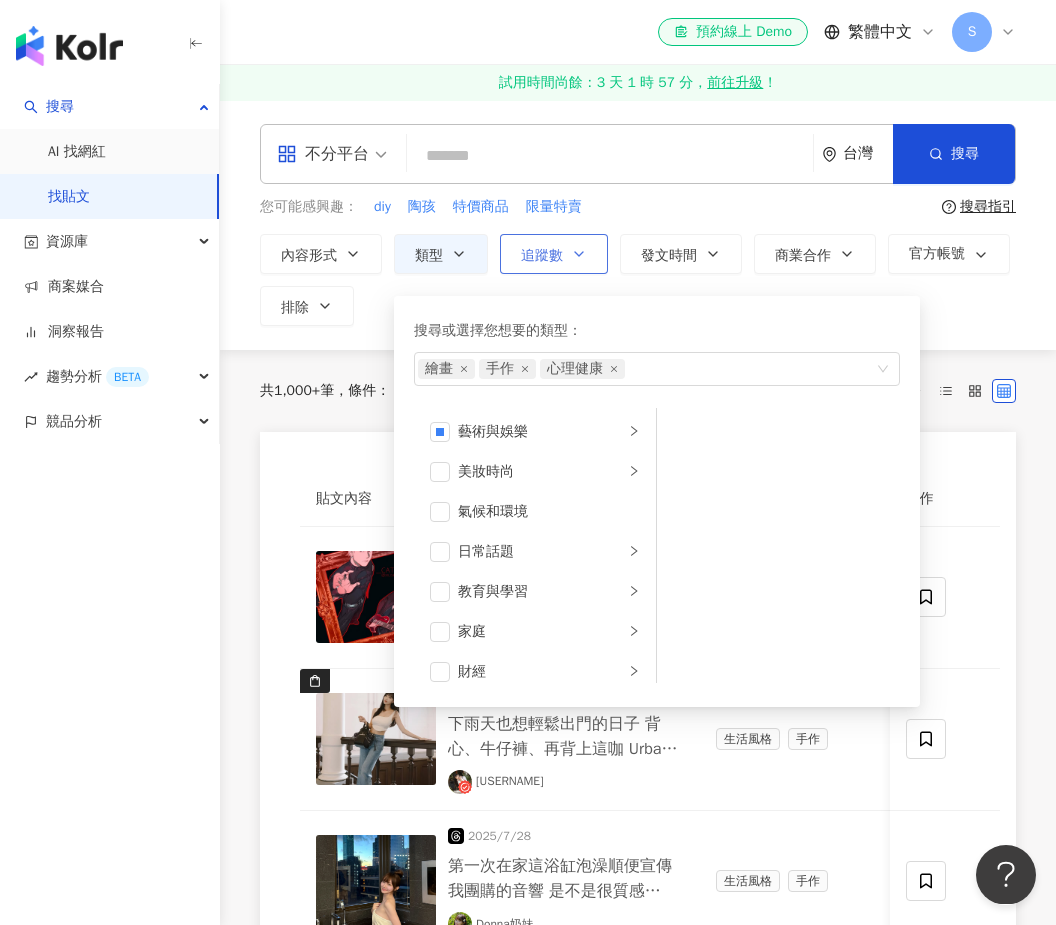 click 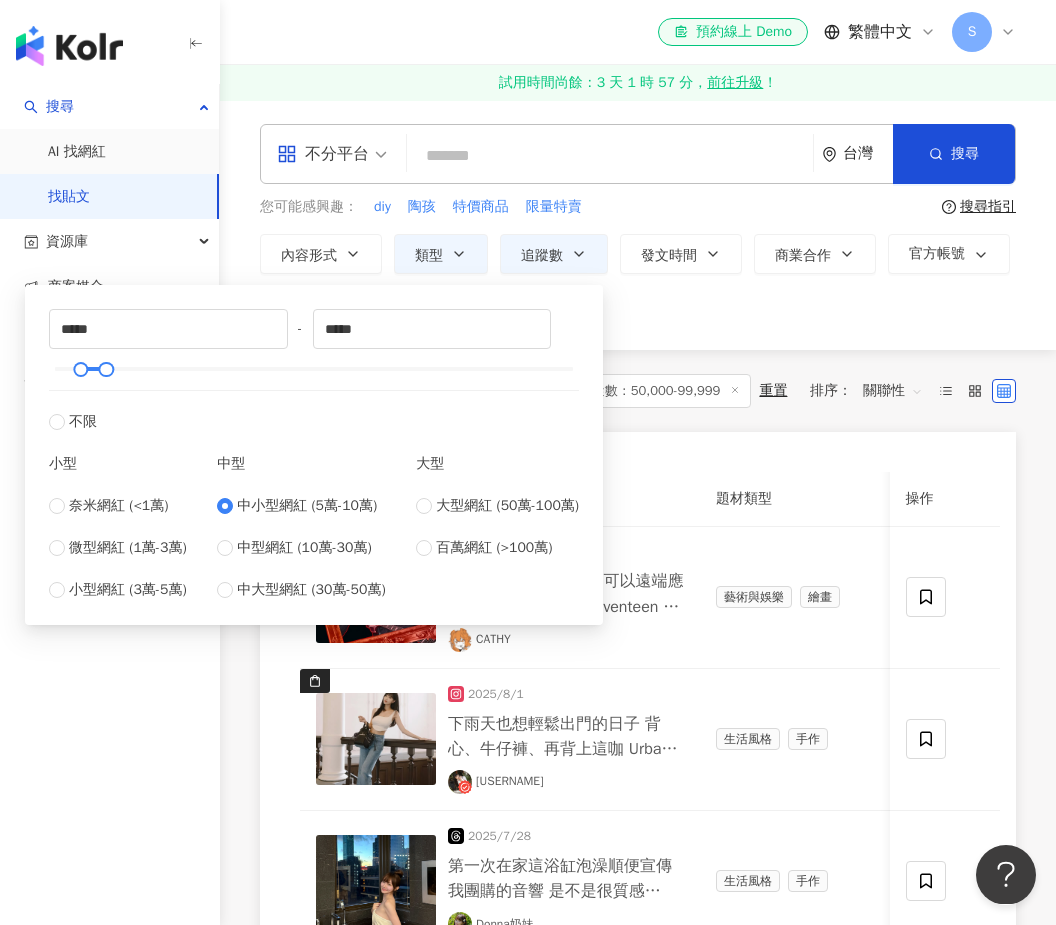 click on "共 1,000+ 筆 條件 ： 繪畫, 手作, 心理健康 追蹤數：50,000-99,999 重置 排序： 關聯性 貼文內容 題材類型 追蹤數 按讚數 留言數 分享數 互動數 觀看數 操作                   2025/7/24 🚨HxW🚨
沒搶到票但可以遠端應援✊
#illustration #seventeen #세븐틴 #seventeenfanart #hoshi #woozi #hxw #art #落書き #平板繪 #板繪 #塗鴉 [USERNAME] 藝術與娛樂 繪畫 70,716 4,013 24 - 4,037 - 2025/8/1 下雨天也想輕鬆出門的日子
背心、牛仔褲、再背上這咖 Urban Pulse省腦穿搭🤣
拼接皮革的立體輪廓，結合帆布的俐落質感‘’
抽繩設計讓包包立體更有型!!!!
而且~~~容量比我以為的還能裝
手機錢包化妝包通通有位子🆗
🎁 隨包附贈：實用又可愛的捲尺吊飾😙
@[USERNAME]
#UrbanPulse #playboytaiwan #城市風格 #摩登日常 [USERNAME] 生活風格 手作 93,922 659 11 - 670 - 2025/7/28 [USERNAME] 生活風格 手作 542,329 819 8 17 844 - 2025/7/30 57,524 205" at bounding box center (638, 1092) 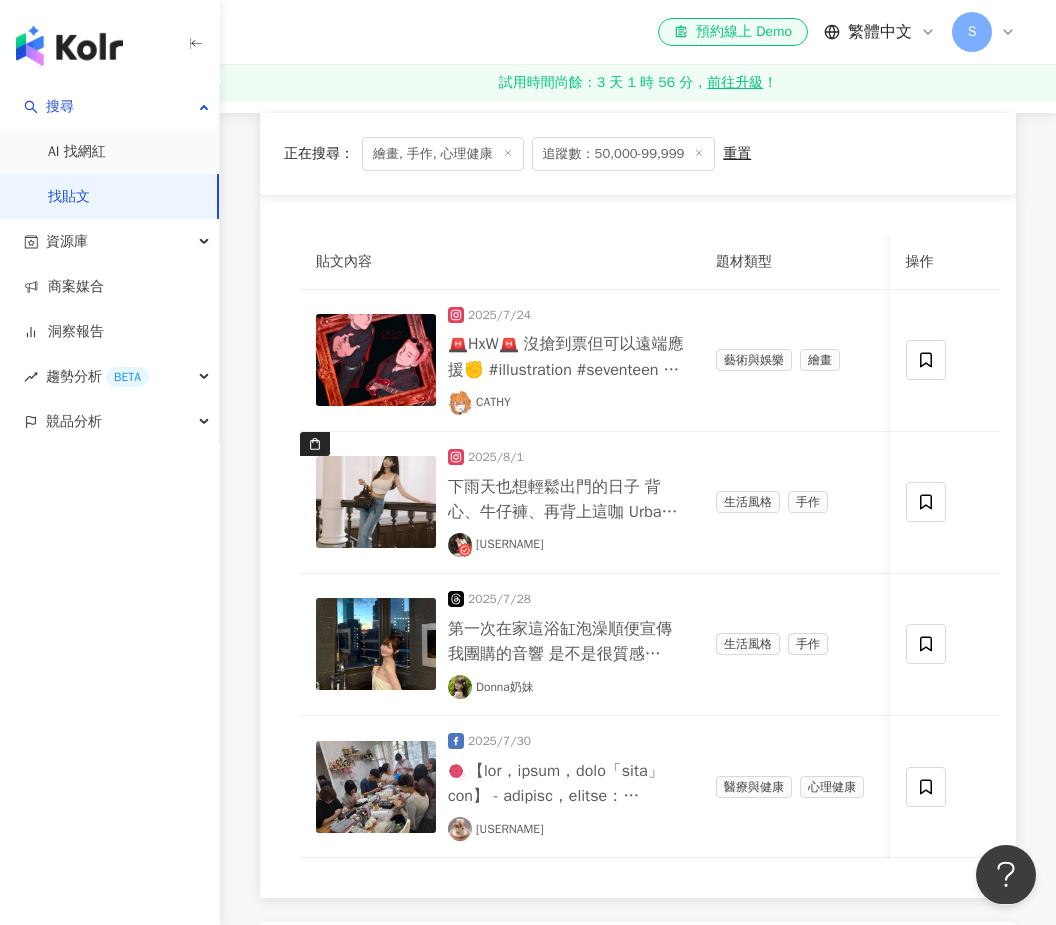 scroll, scrollTop: 236, scrollLeft: 0, axis: vertical 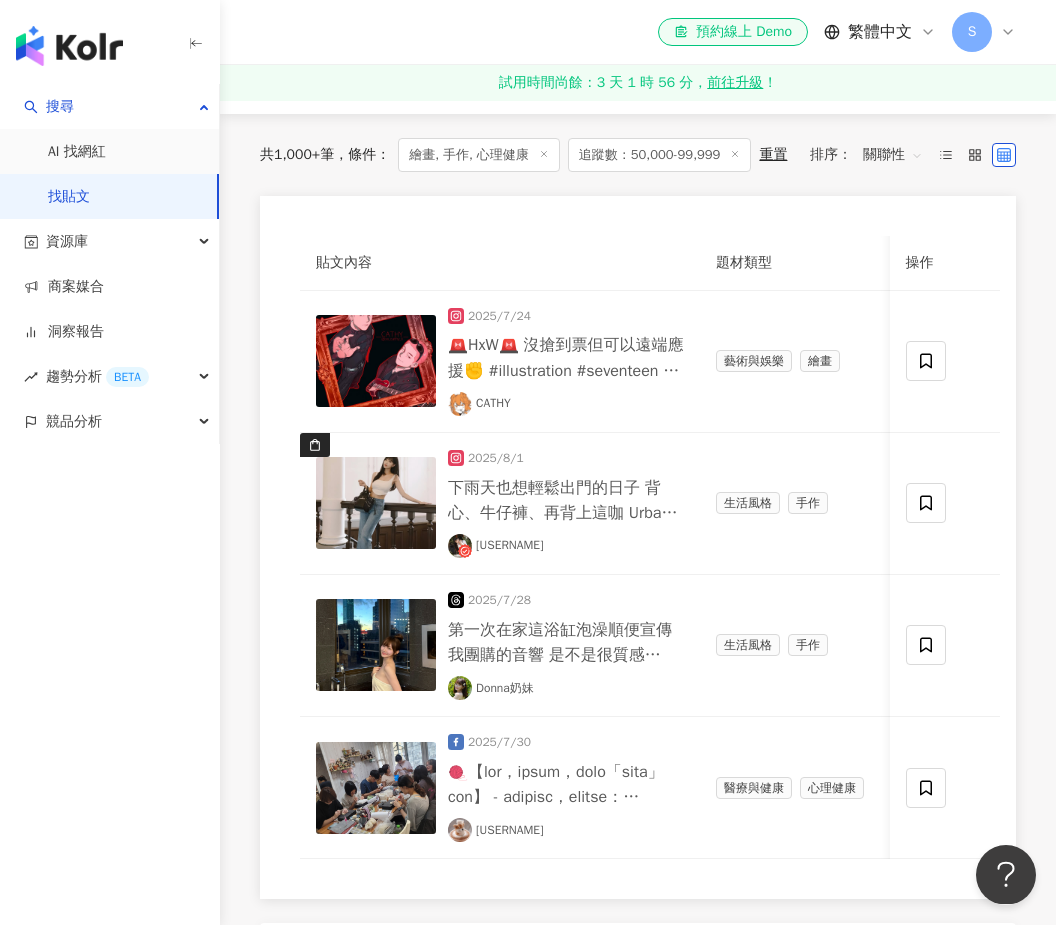 click on "下一頁" at bounding box center (726, 968) 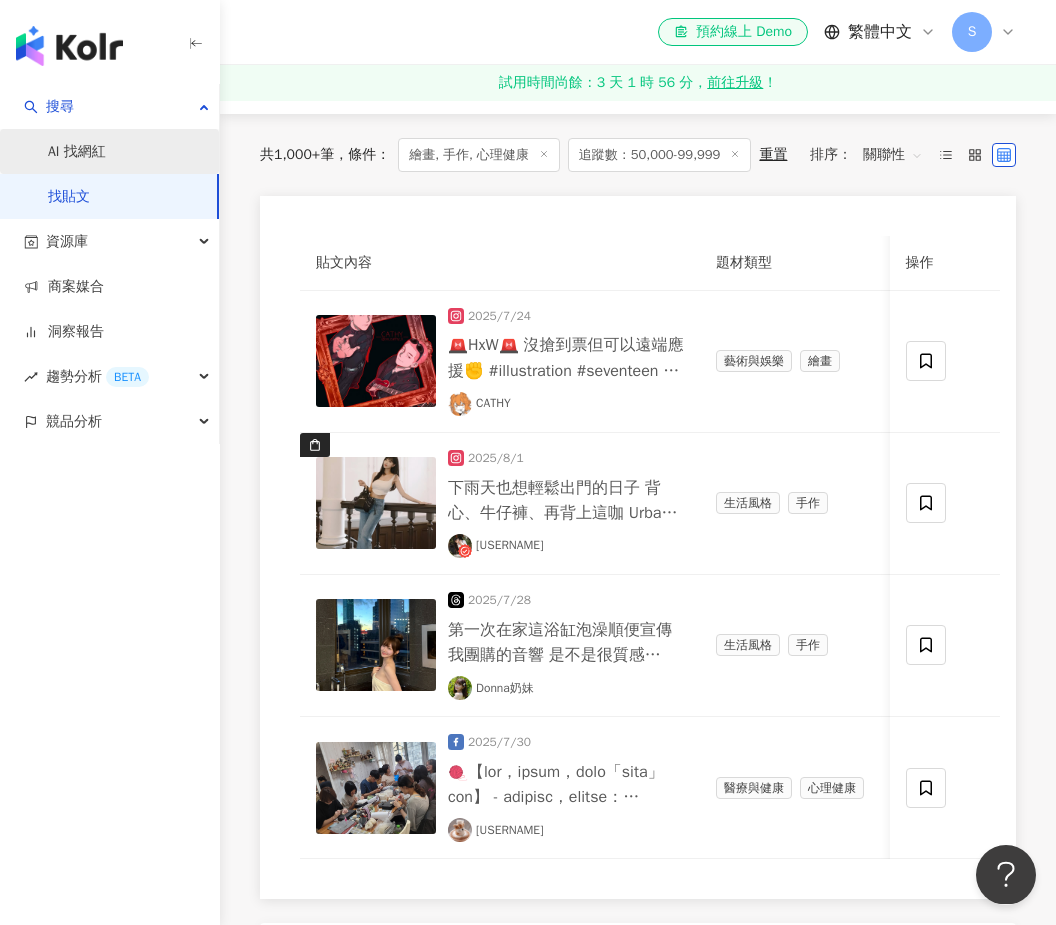 click on "AI 找網紅" at bounding box center (77, 152) 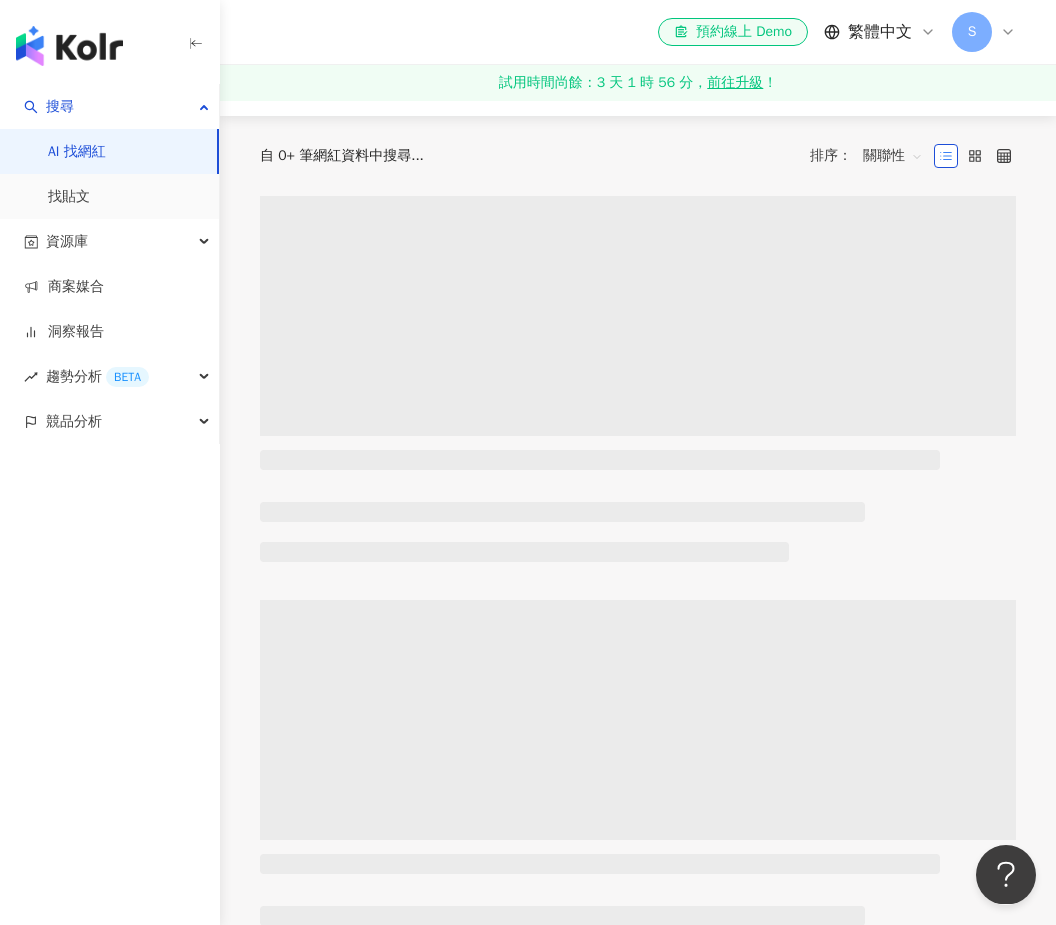 scroll, scrollTop: 0, scrollLeft: 0, axis: both 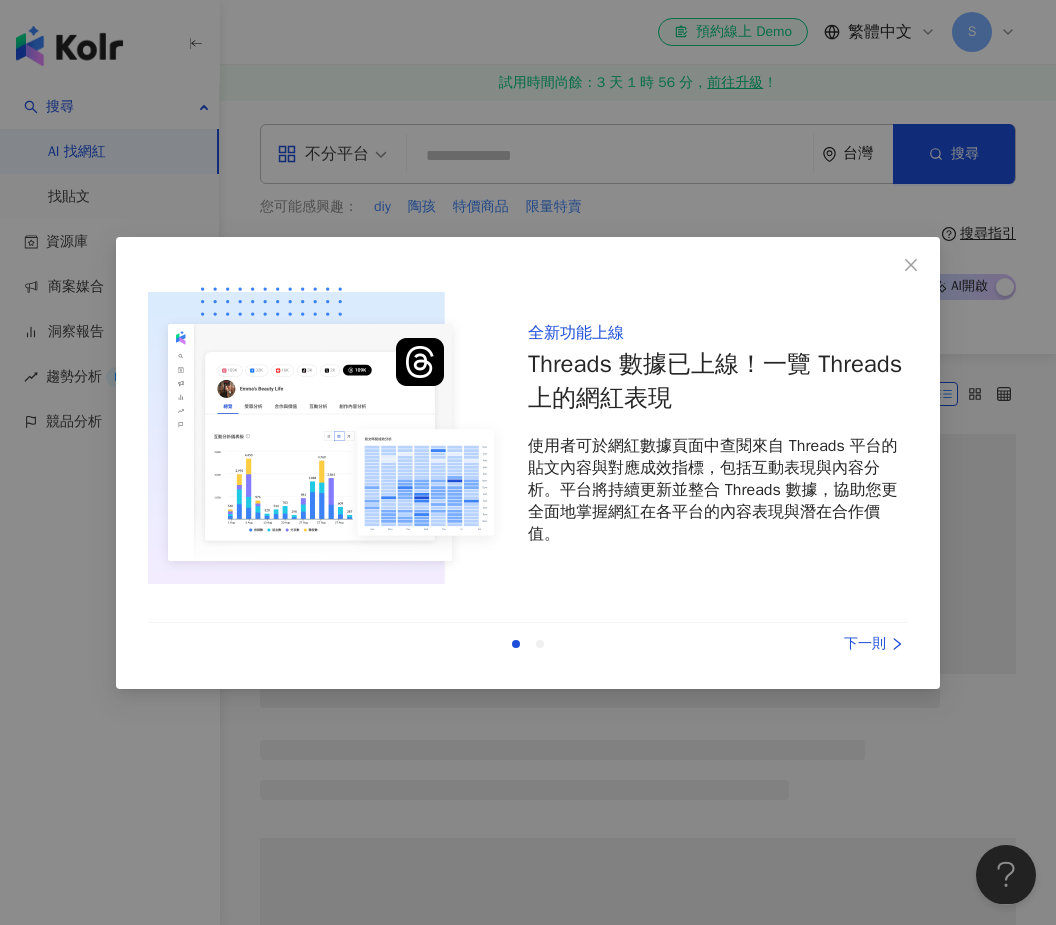 click on "下一則" at bounding box center (833, 644) 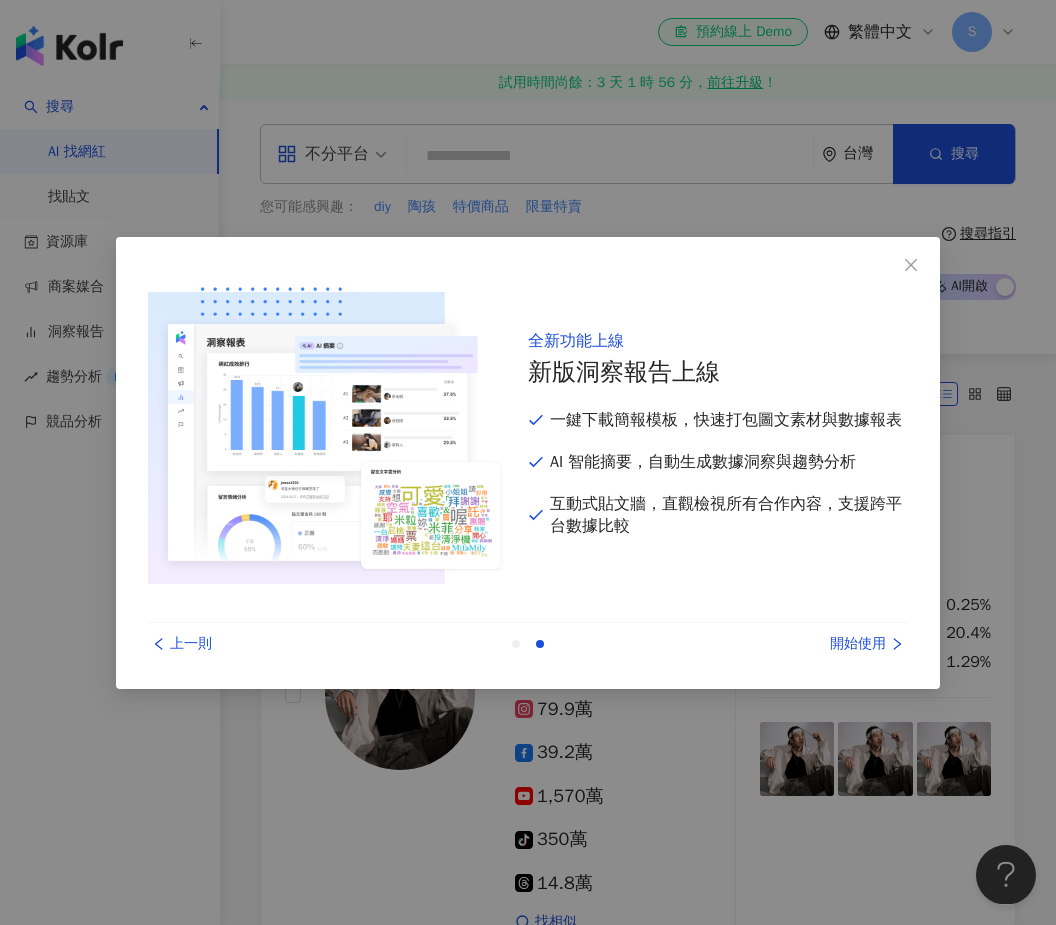 click on "開始使用" at bounding box center [833, 644] 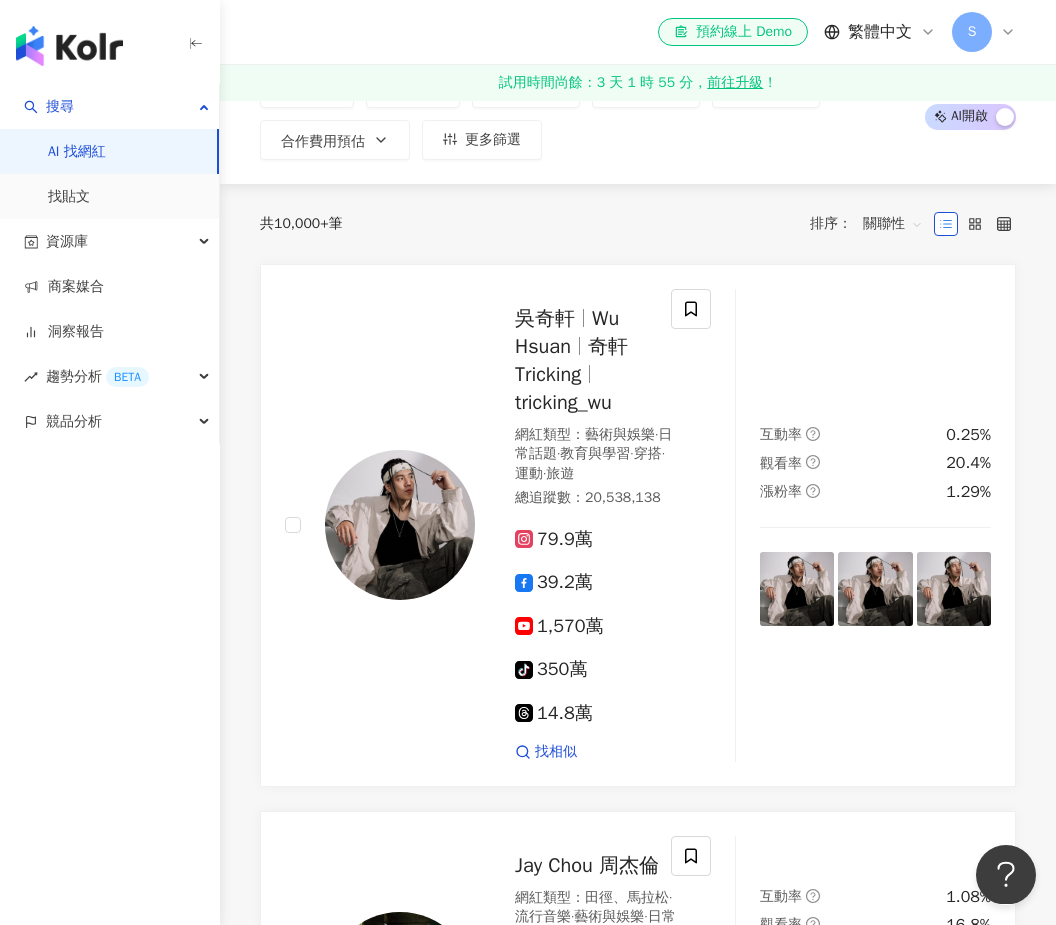 scroll, scrollTop: 0, scrollLeft: 0, axis: both 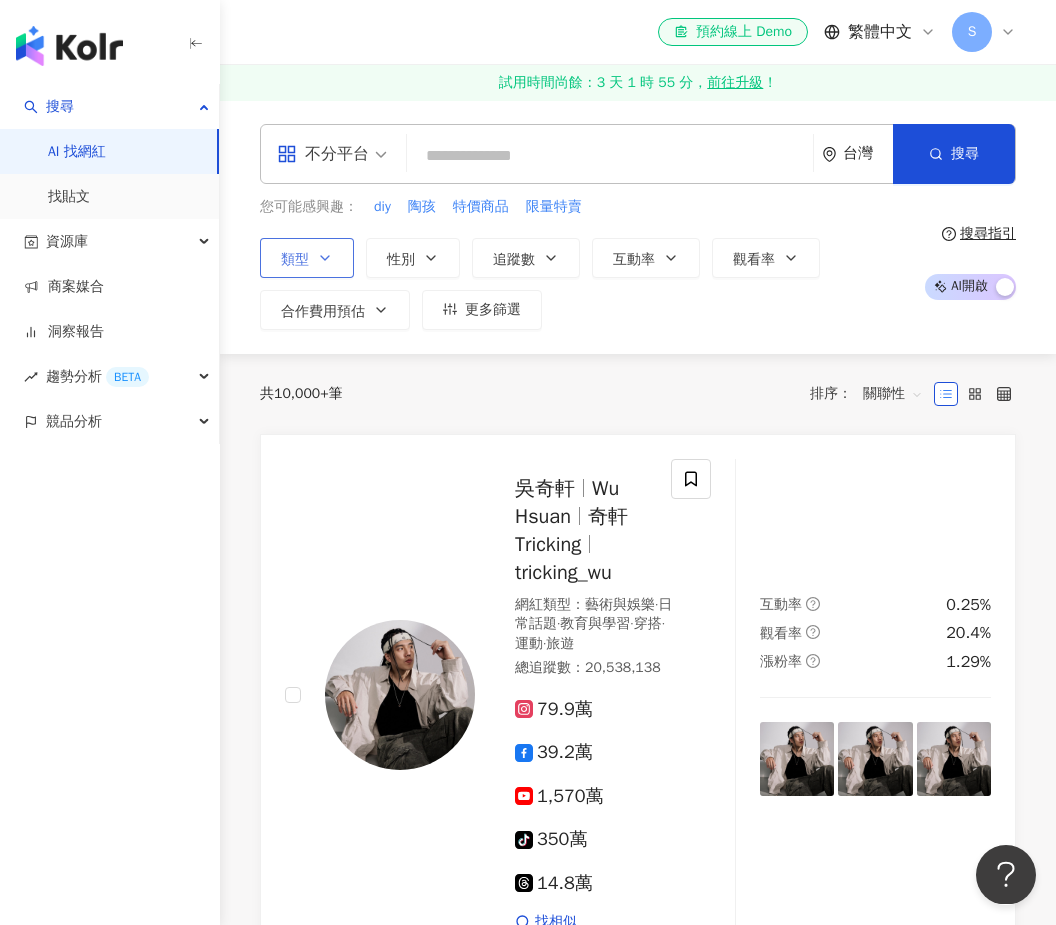 click 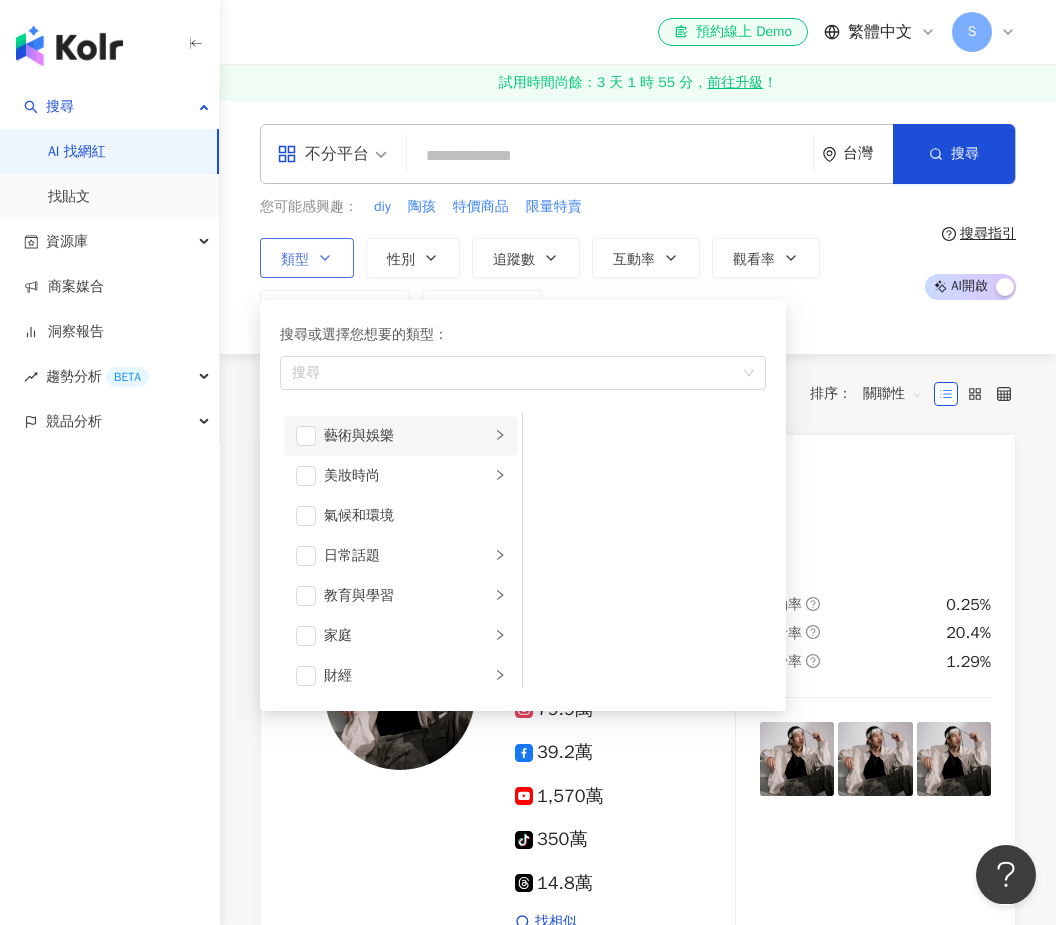 click at bounding box center (500, 435) 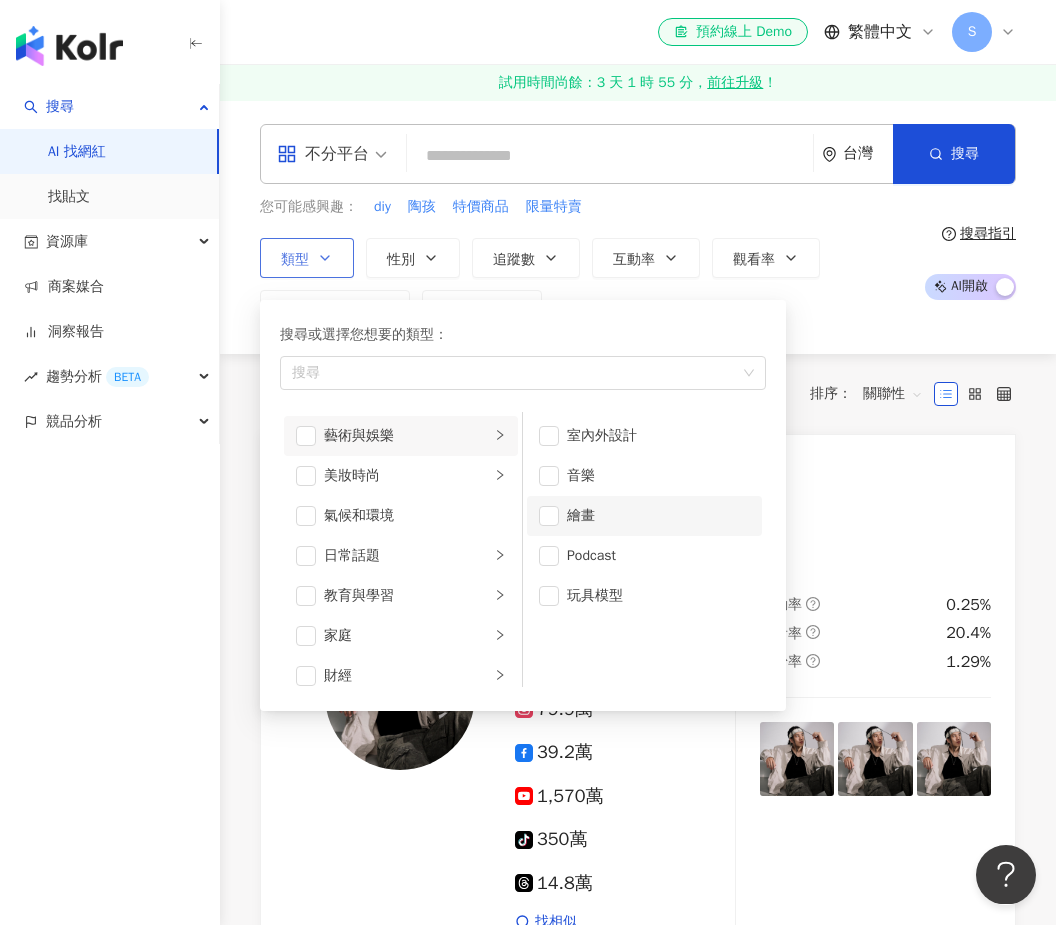 click on "繪畫" at bounding box center (644, 516) 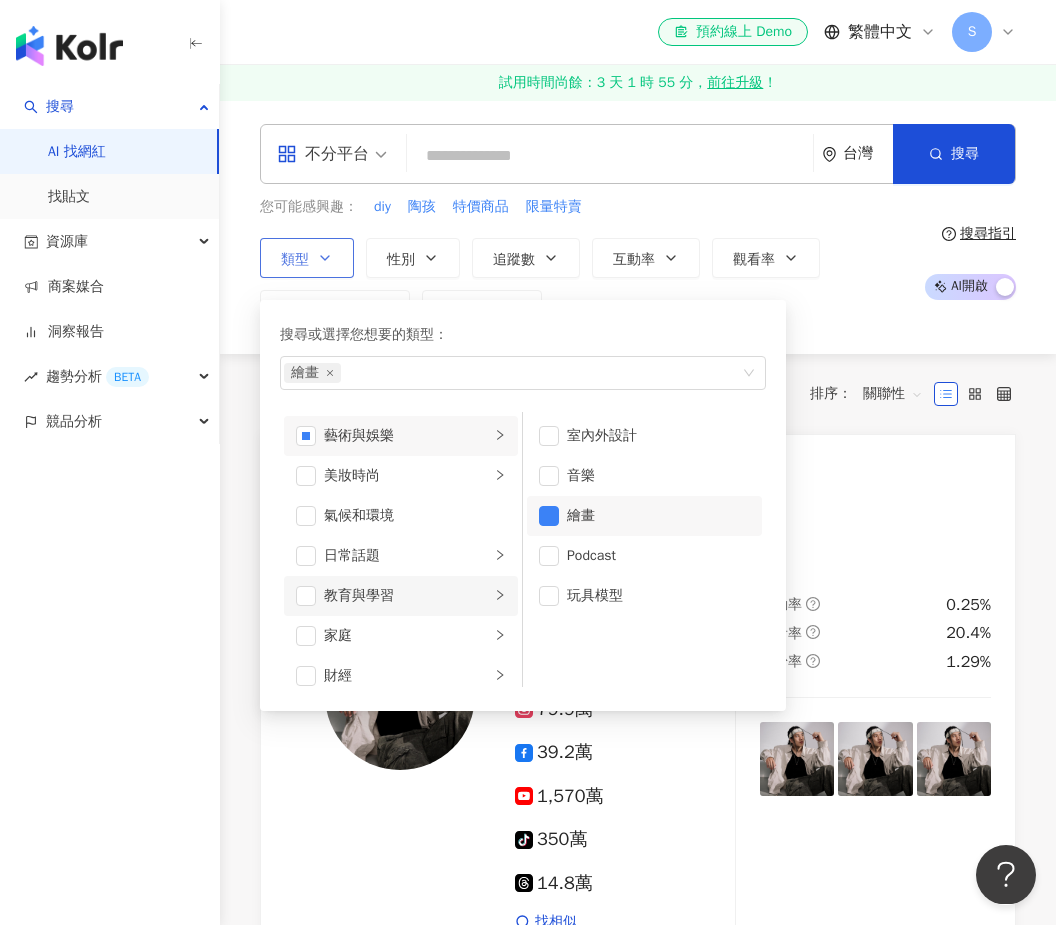 click on "教育與學習" at bounding box center (407, 596) 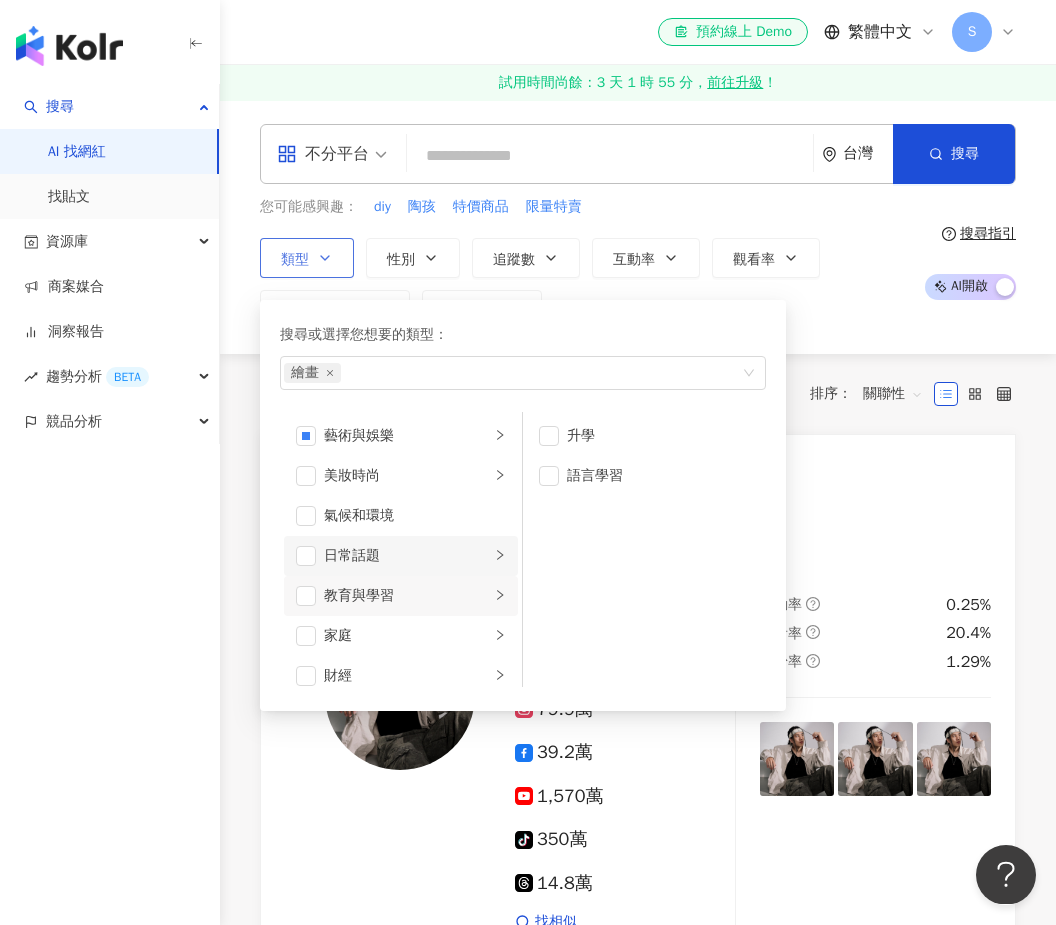 click on "日常話題" at bounding box center [407, 556] 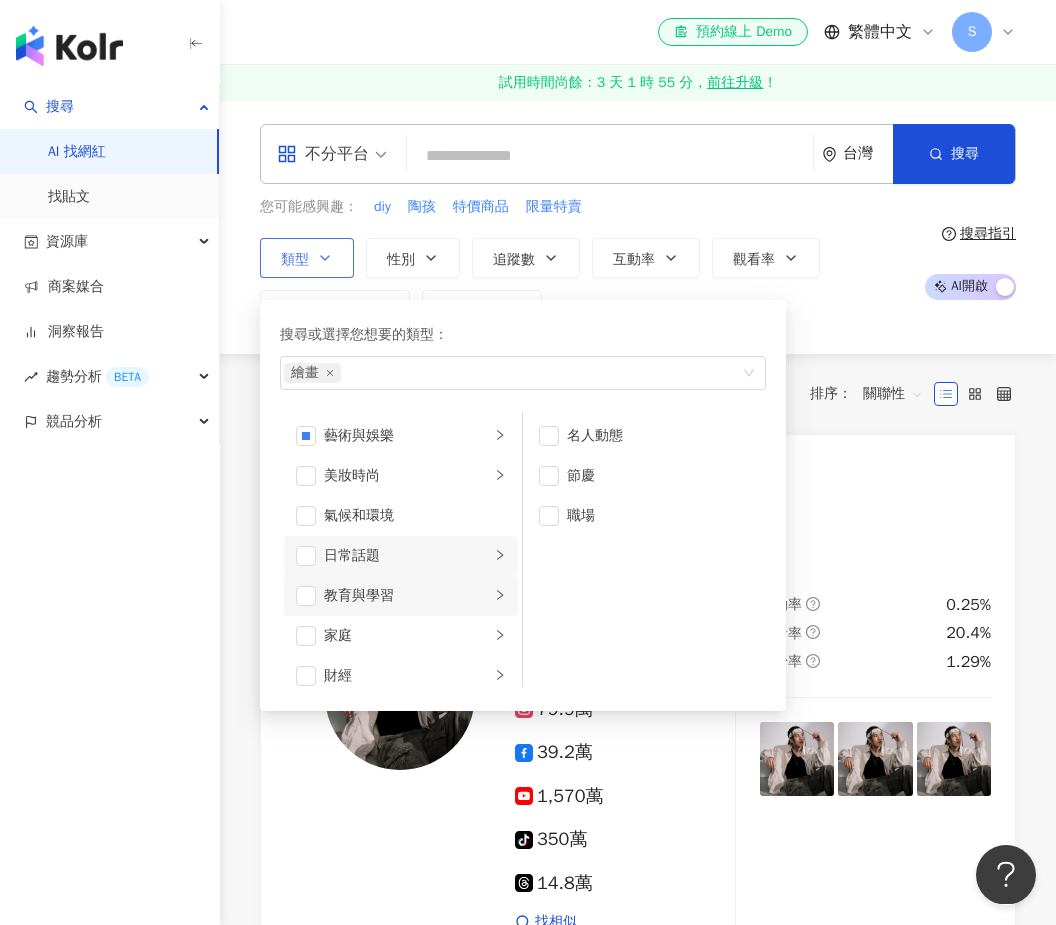 click on "教育與學習" at bounding box center [407, 596] 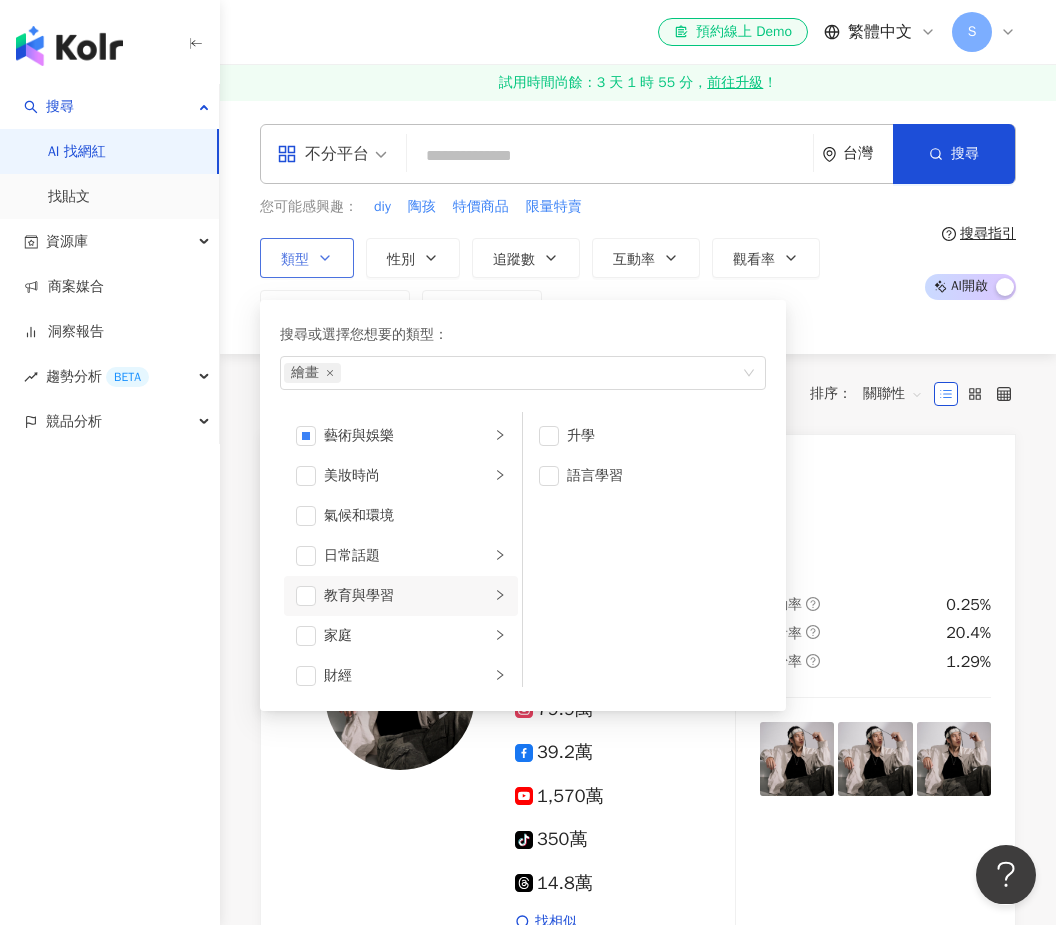 click on "教育與學習" at bounding box center [401, 596] 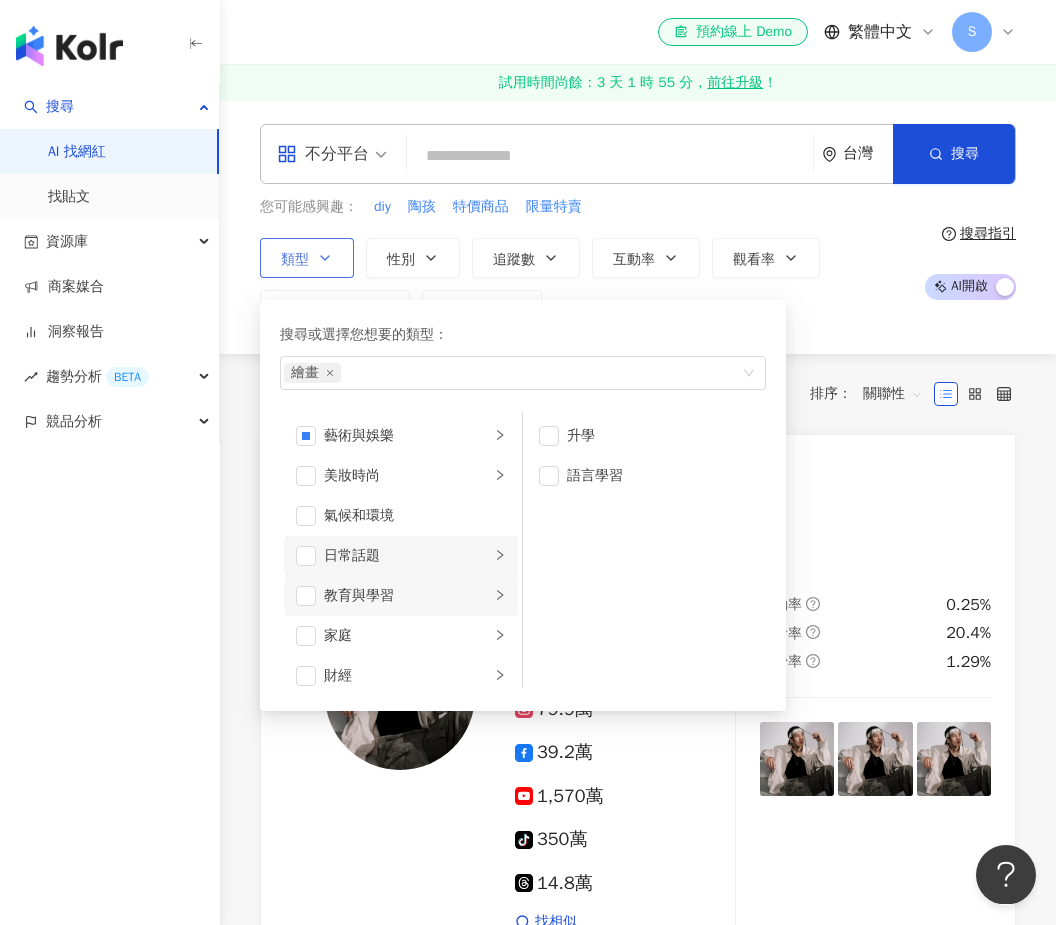 click on "日常話題" at bounding box center [407, 556] 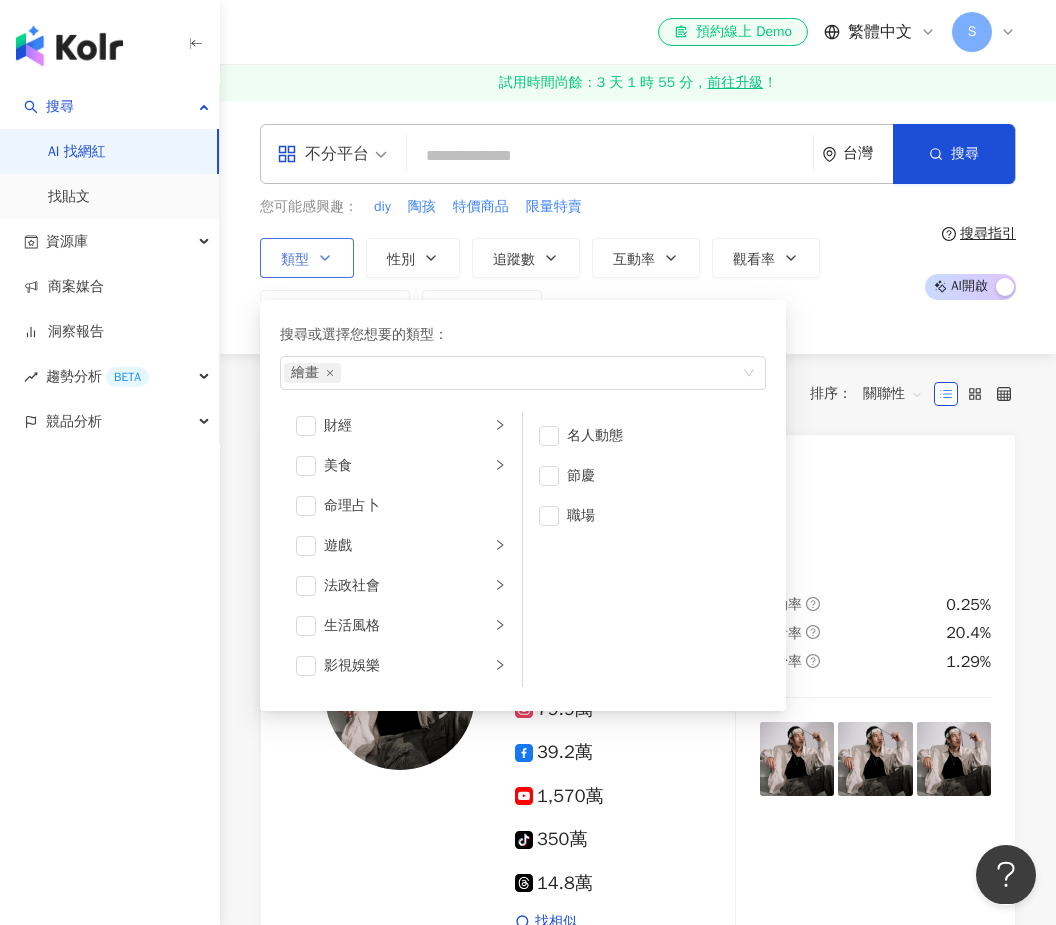 scroll, scrollTop: 252, scrollLeft: 0, axis: vertical 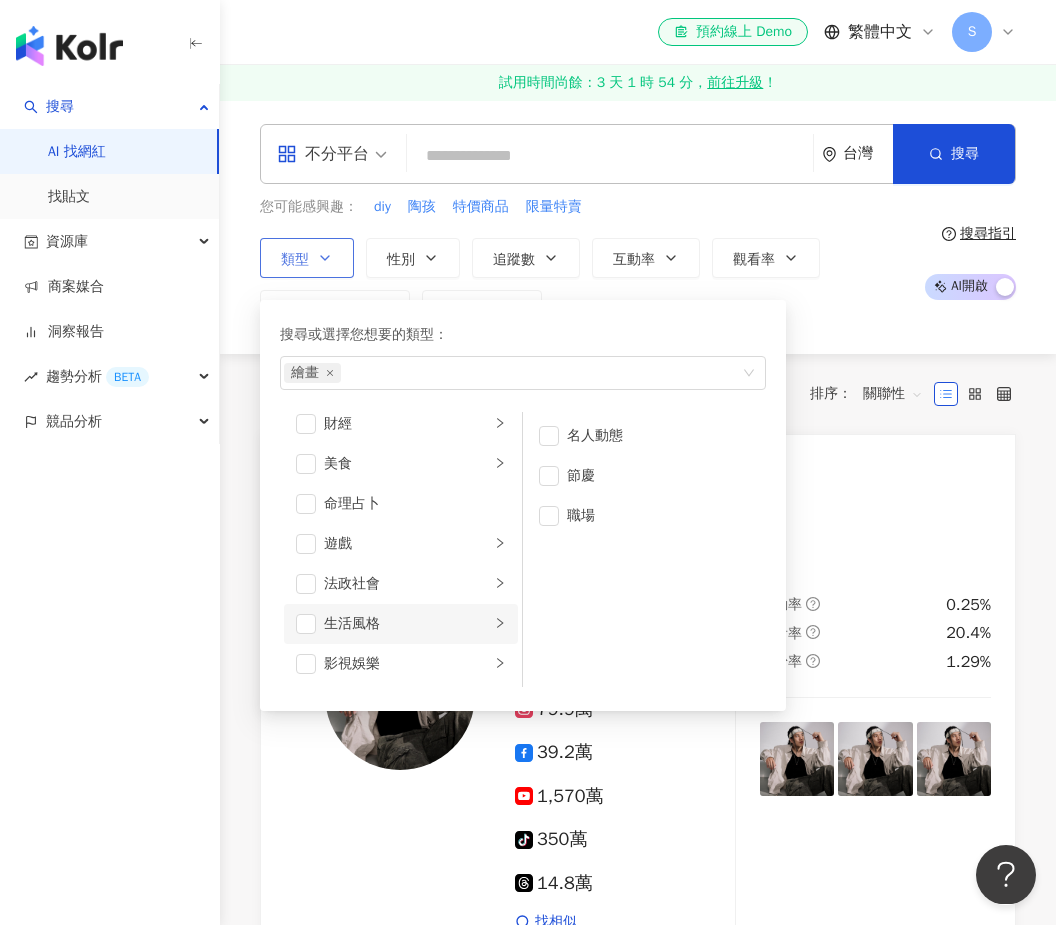 click on "生活風格" at bounding box center [407, 624] 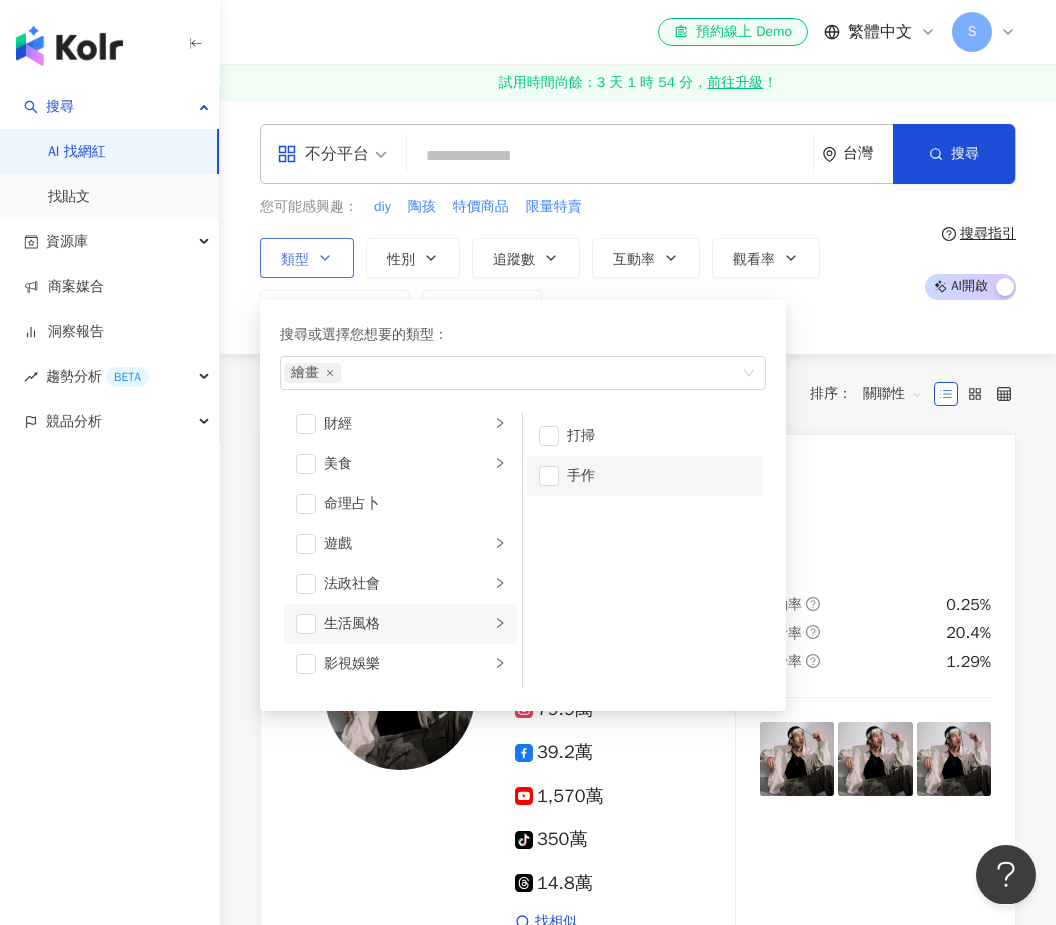 click on "手作" at bounding box center (658, 476) 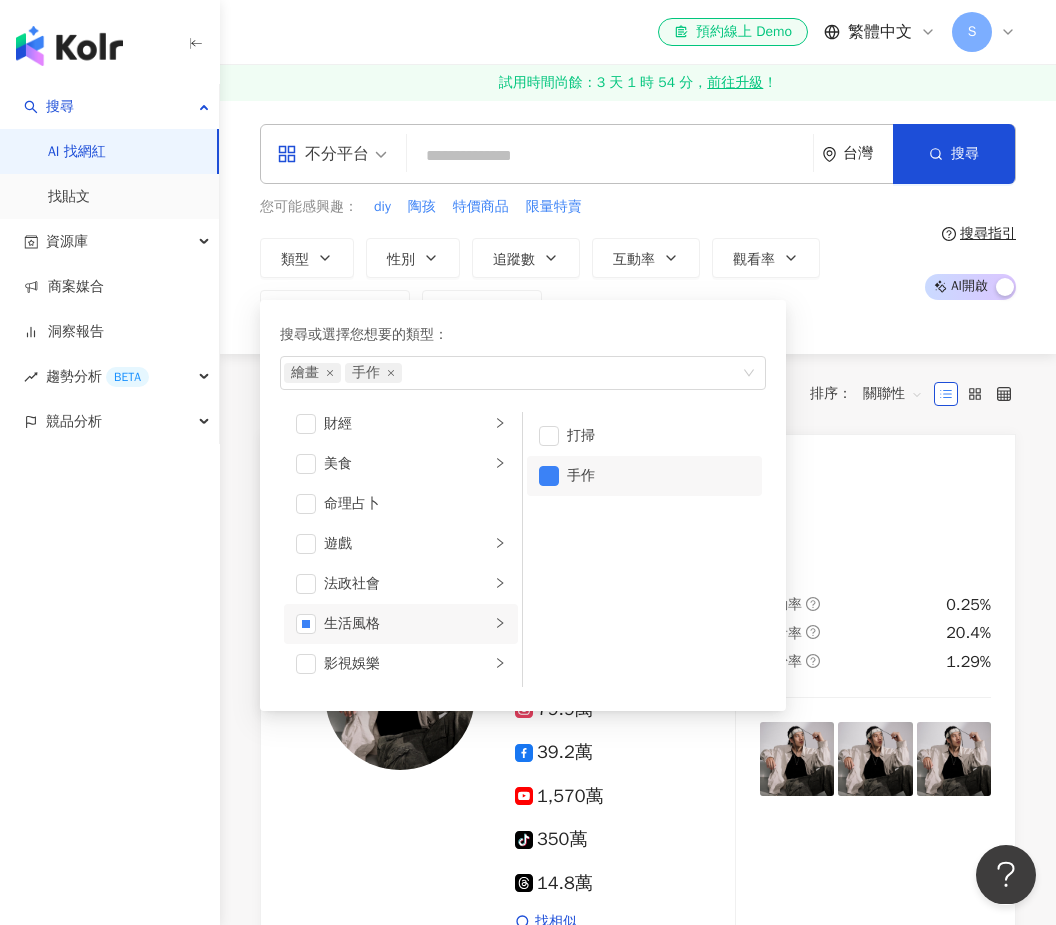 click on "共  10,000+  筆 排序： 關聯性 吳奇軒 Wu Hsuan 奇軒Tricking tricking_wu 網紅類型 ： 藝術與娛樂  ·  日常話題  ·  教育與學習  ·  穿搭  ·  運動  ·  旅遊 總追蹤數 ： 20,538,138 79.9萬 39.2萬 1,570萬 tiktok-icon 350萬 14.8萬 找相似 互動率 0.25% 觀看率 20.4% 漲粉率 1.29% Jay Chou 周杰倫 網紅類型 ： 田徑、馬拉松  ·  流行音樂  ·  藝術與娛樂  ·  日常話題  ·  音樂  ·  旅遊 總追蹤數 ： 18,167,864 1,061.3萬 434.4萬 321萬 找相似 互動率 1.08% 觀看率 16.8% 漲粉率 3.43% 李毓芬 Tia 網紅類型 ： 無 總追蹤數 ： 12,372,407 980.7萬 256.5萬 找相似 互動率 3.2% 觀看率 0% 漲粉率 -6.83% fatmirsufa|Fatmir Sufa fatmirsufa Fatmir Sufa 網紅類型 ： 日常話題  ·  交通工具 總追蹤數 ： 8,421,030 842.1萬 互動率 0.82% 觀看率 0% 漲粉率 0% Travel Thirsty  網紅類型 ： 日常話題  ·  美食 總追蹤數 ： 10,409,489 12.9萬 214萬 814萬 找相似 互動率 0.04% ：" at bounding box center (638, 2944) 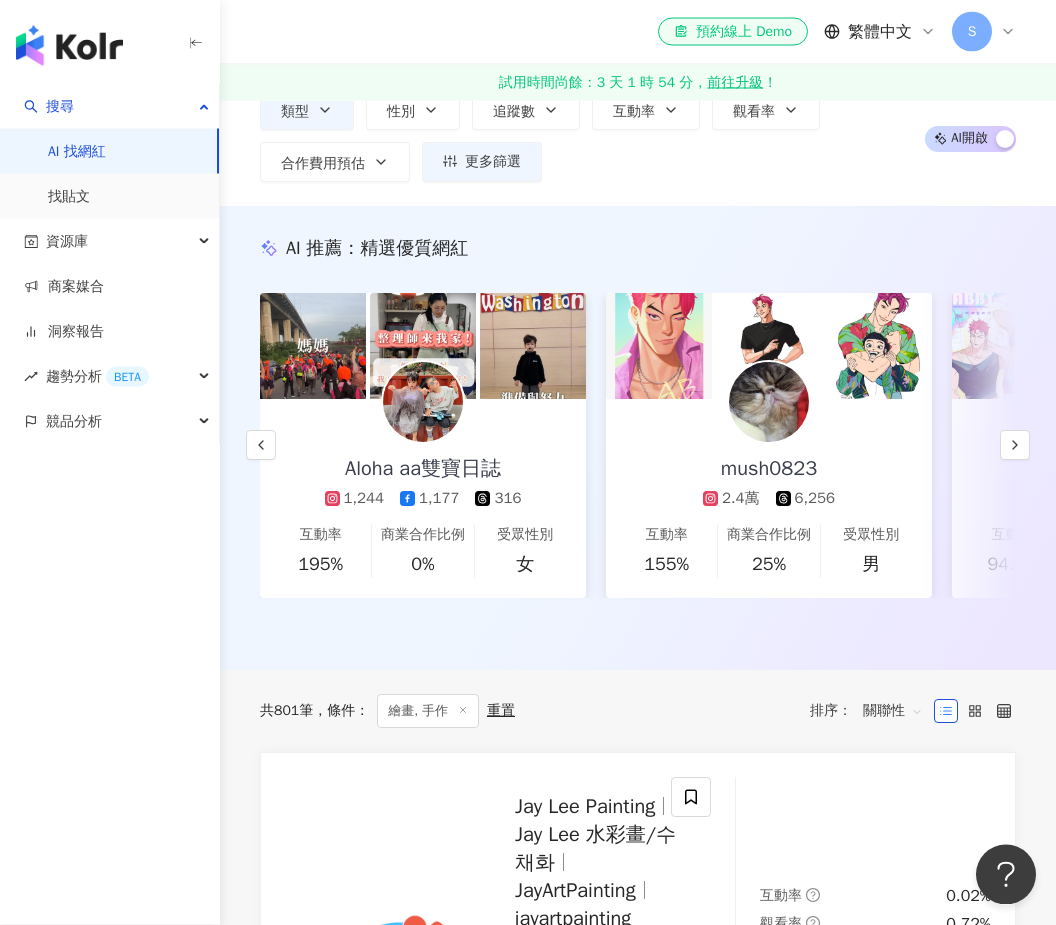 scroll, scrollTop: 148, scrollLeft: 0, axis: vertical 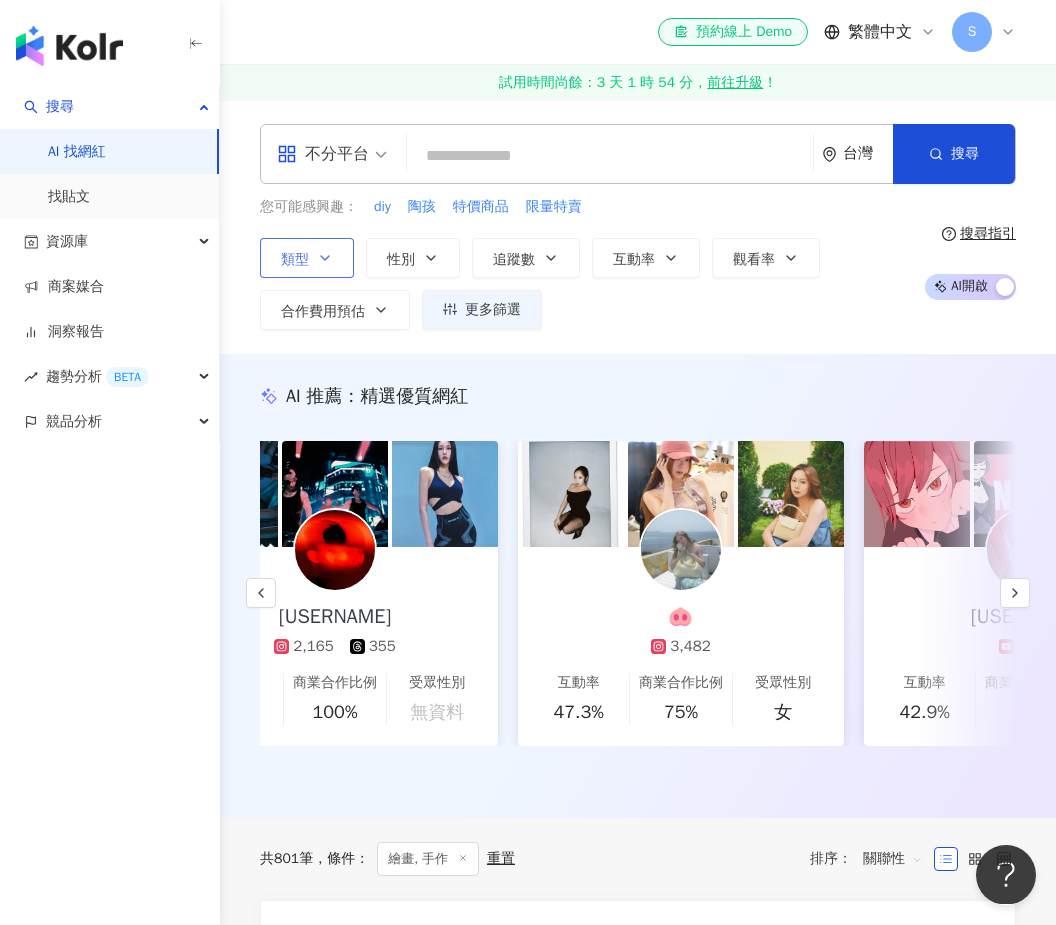 click 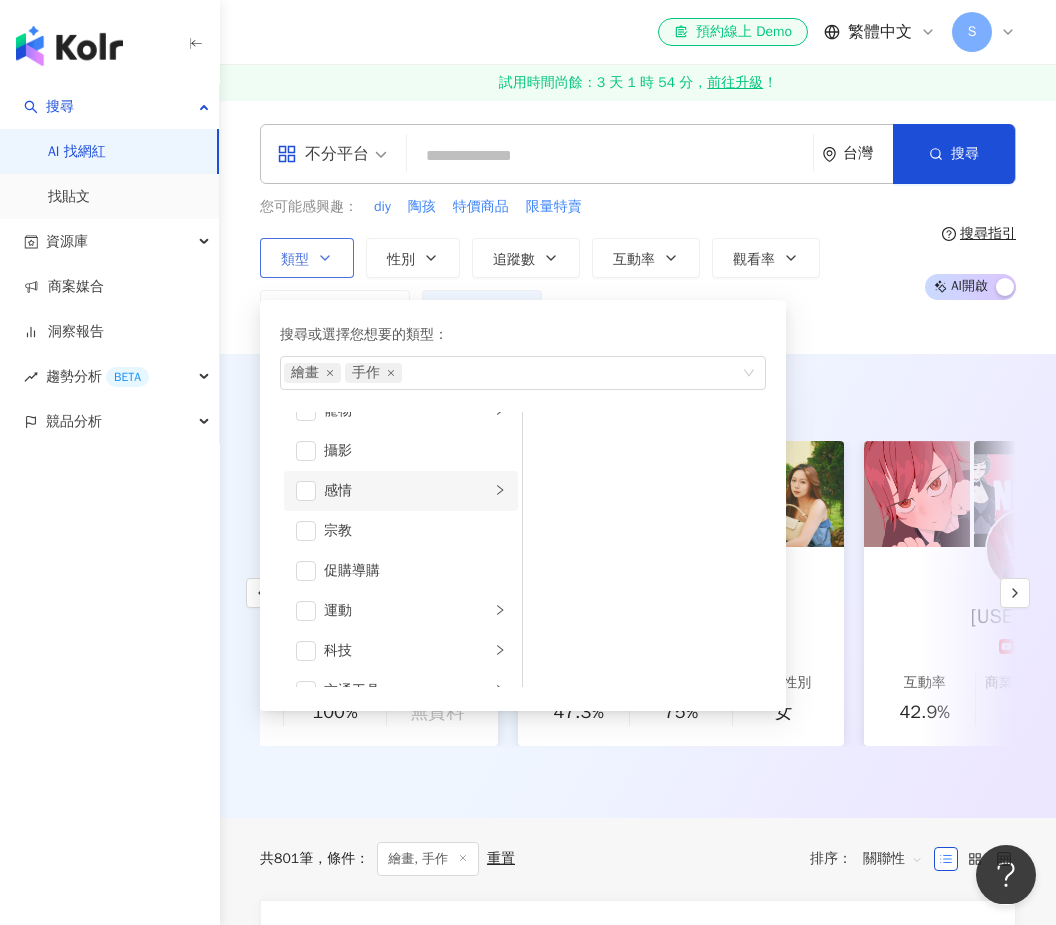 click on "感情" at bounding box center [401, 491] 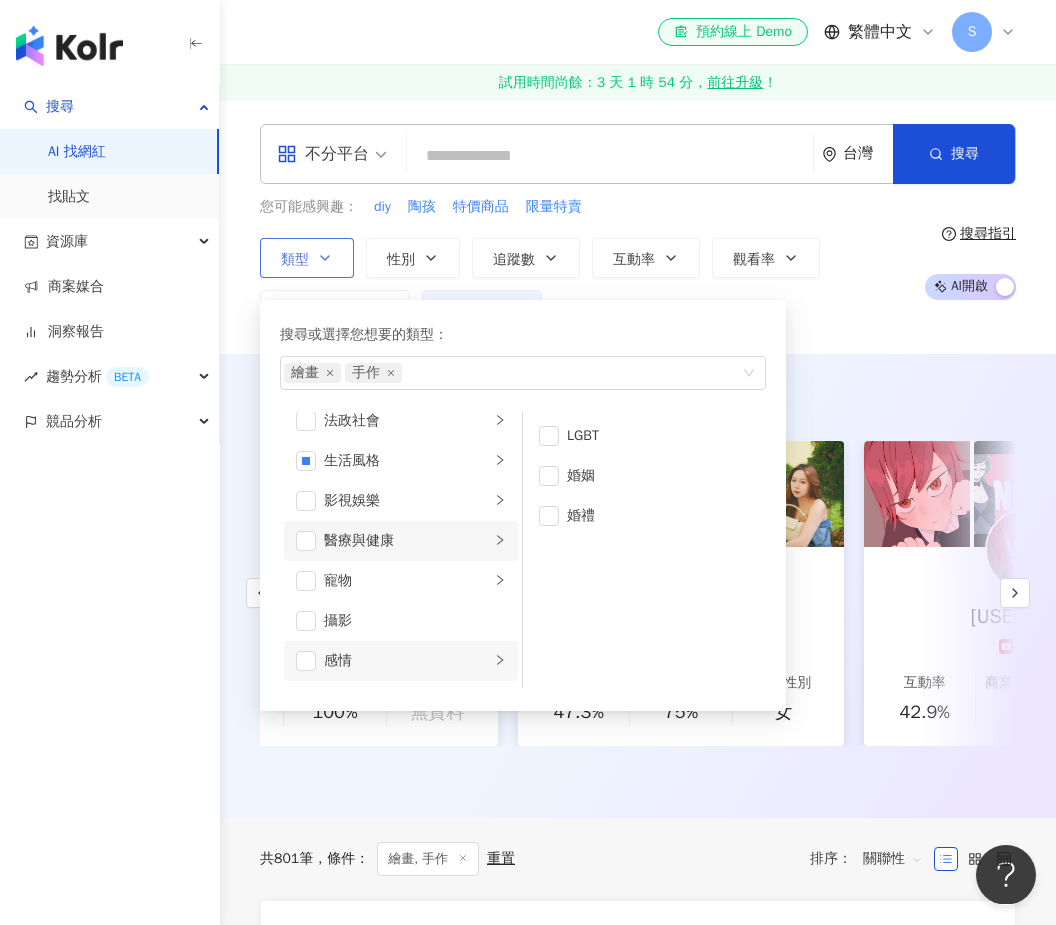 click on "醫療與健康" at bounding box center (407, 541) 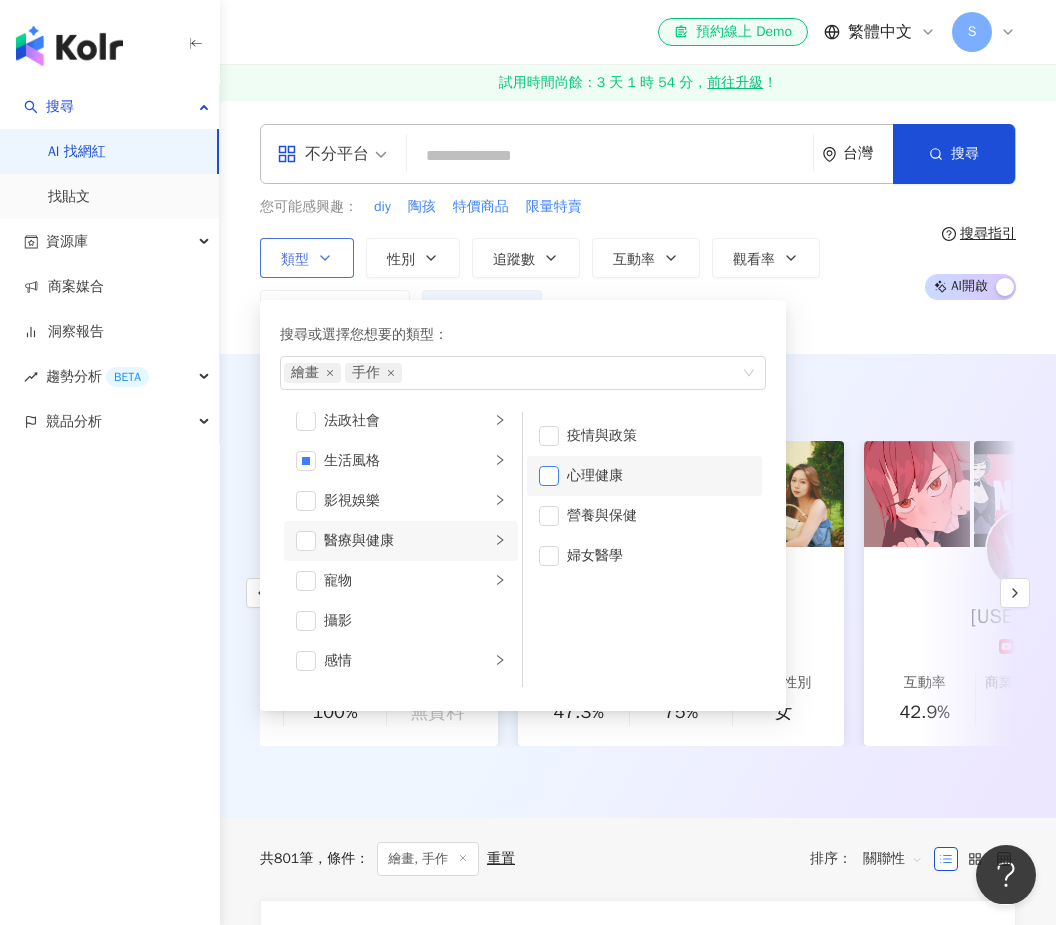 click at bounding box center (549, 476) 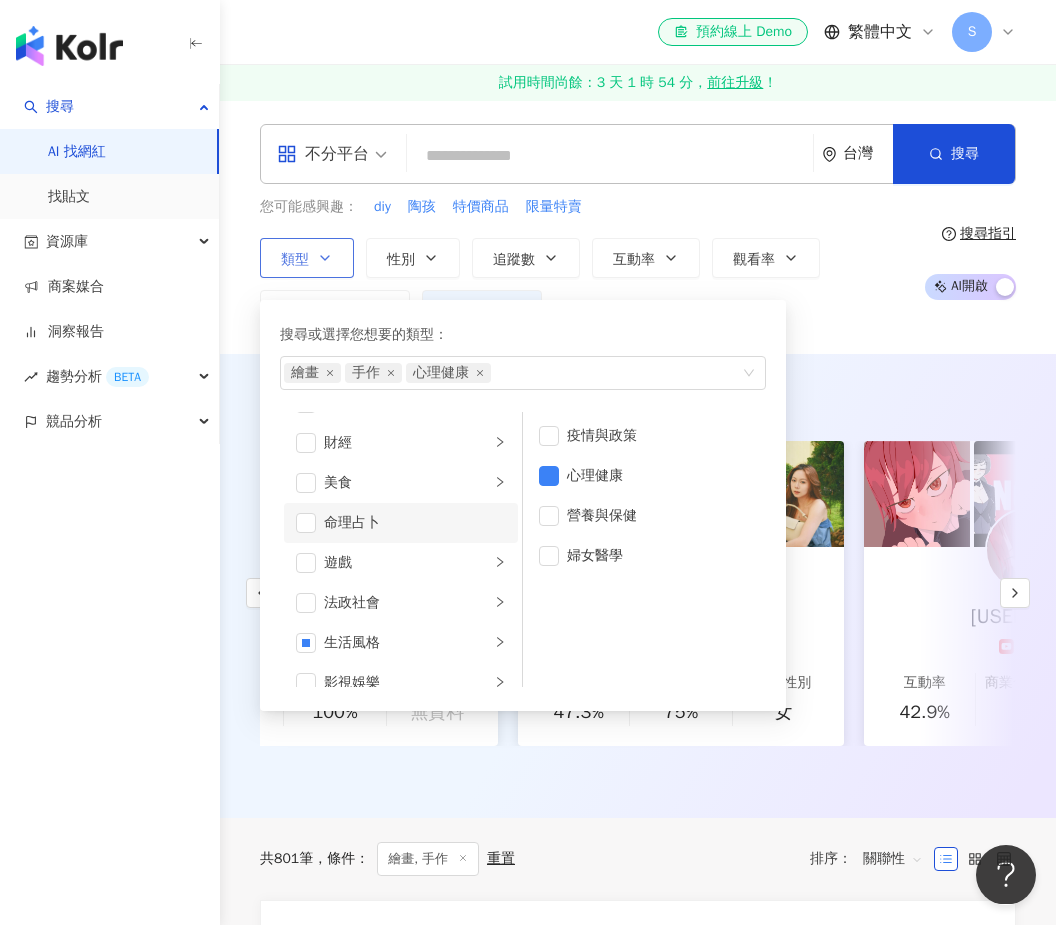 click on "命理占卜" at bounding box center [415, 523] 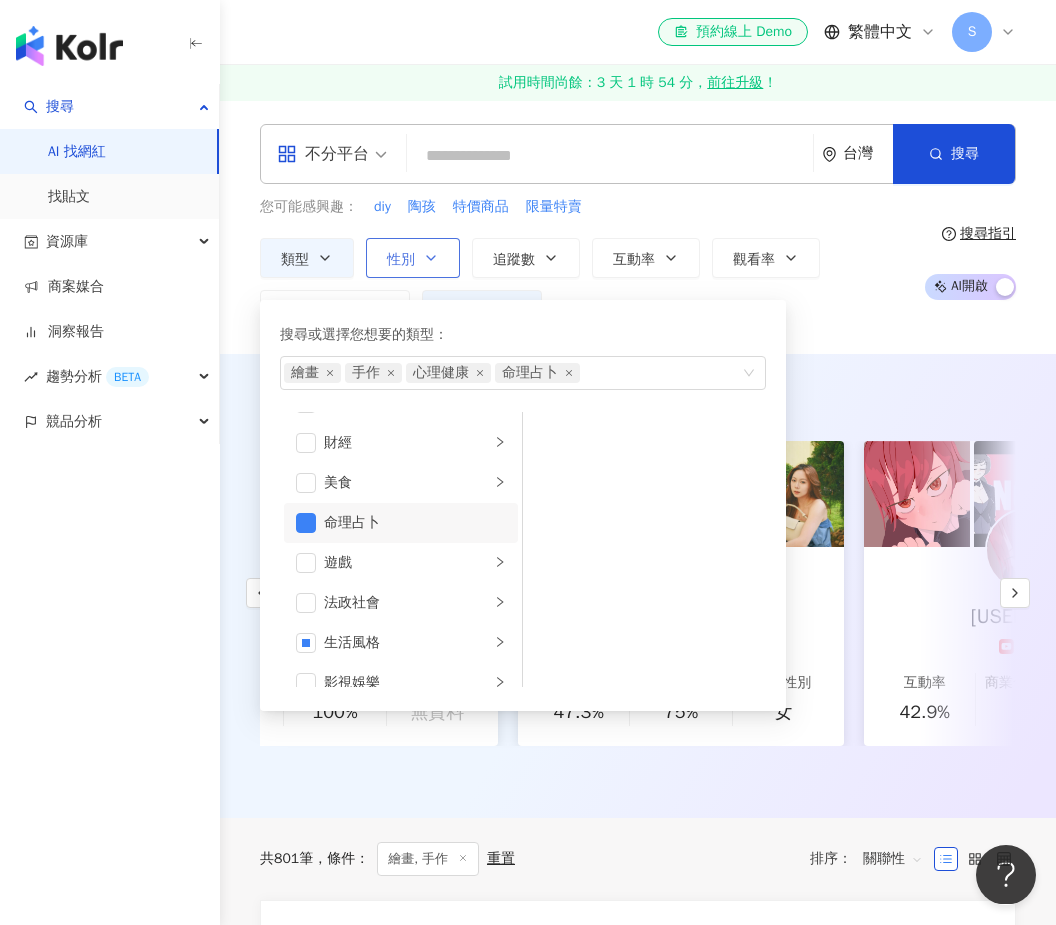 click 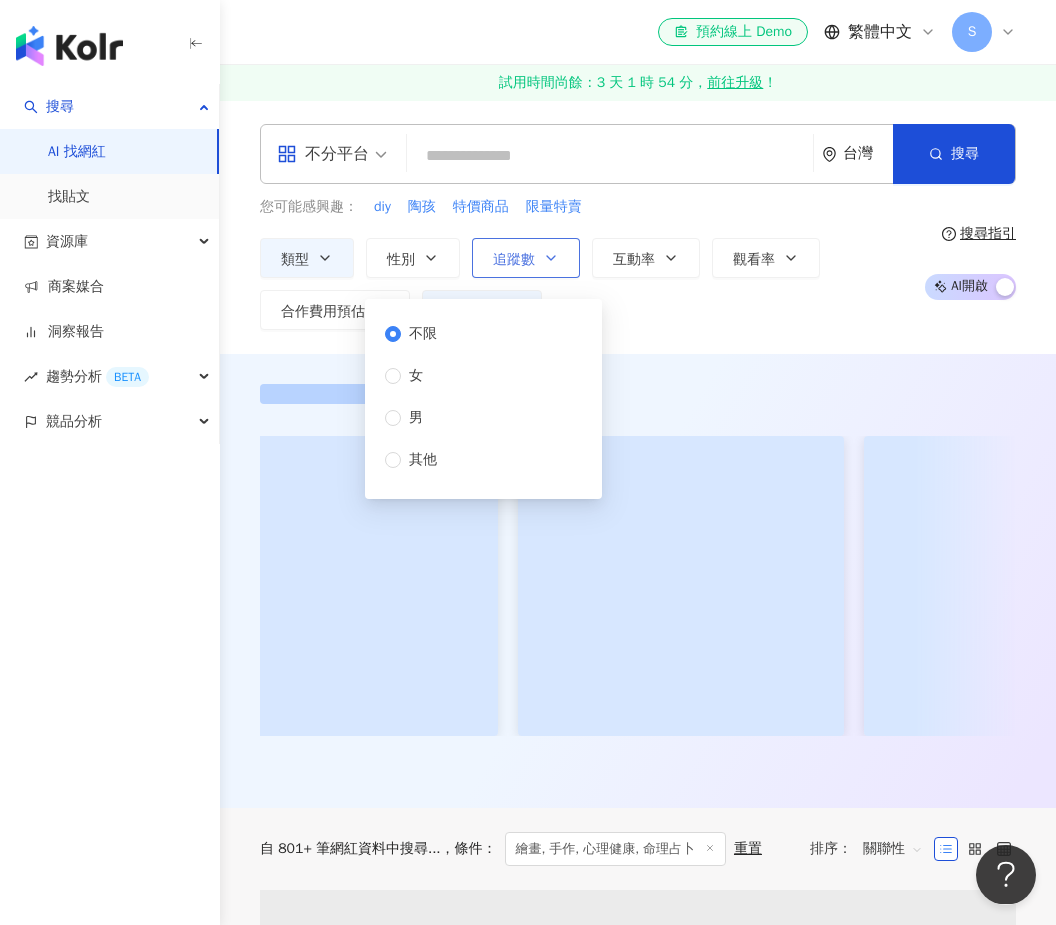 click on "追蹤數" at bounding box center (514, 260) 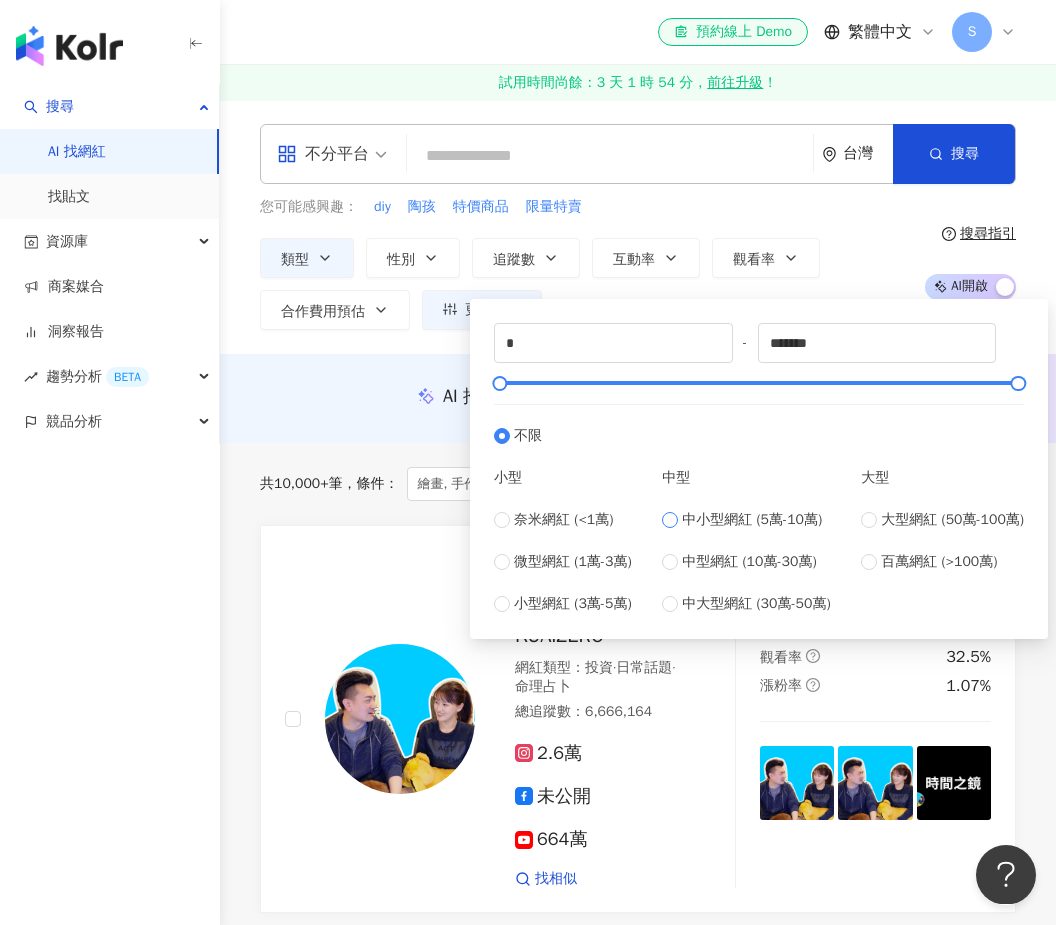 click on "中小型網紅 (5萬-10萬)" at bounding box center [752, 520] 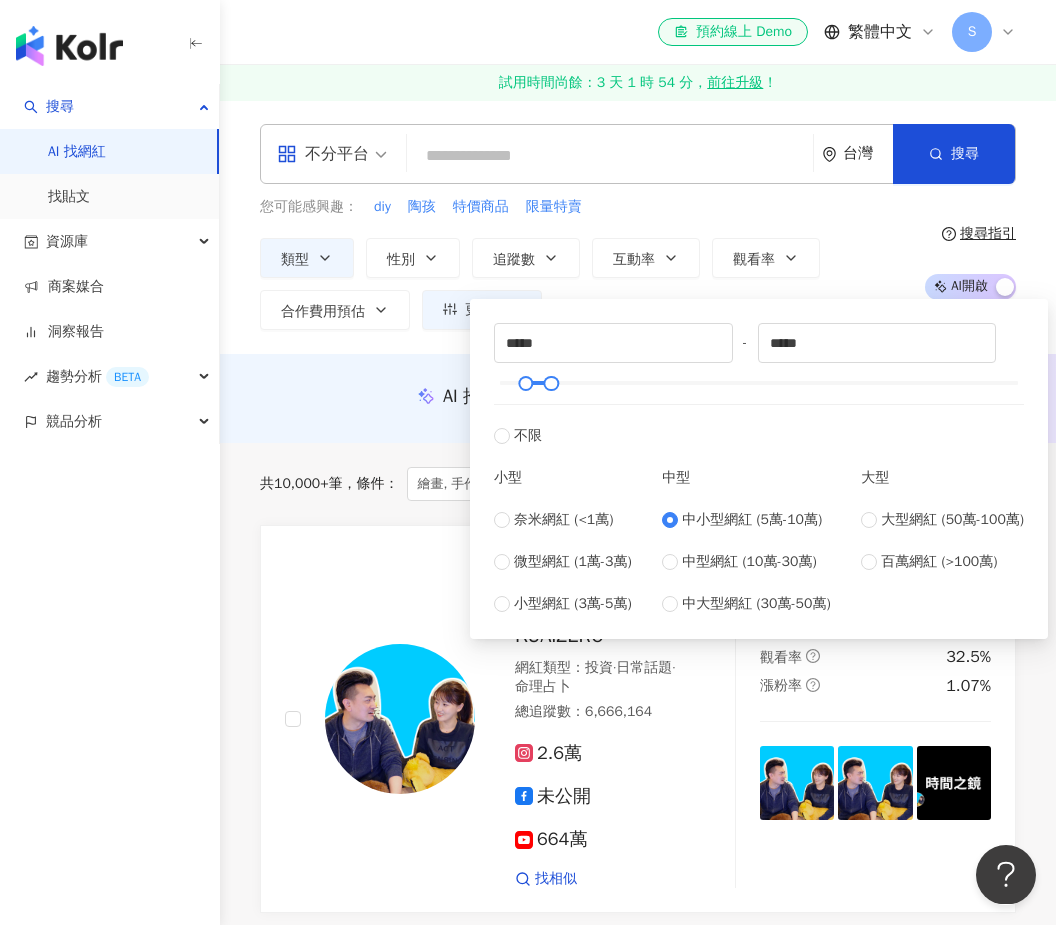 click on "類型 性別 追蹤數 互動率 觀看率 合作費用預估  更多篩選 不限 女 男 其他 *****  -  ***** 不限 小型 奈米網紅 (<1萬) 微型網紅 (1萬-3萬) 小型網紅 (3萬-5萬) 中型 中小型網紅 (5萬-10萬) 中型網紅 (10萬-30萬) 中大型網紅 (30萬-50萬) 大型 大型網紅 (50萬-100萬) 百萬網紅 (>100萬)" at bounding box center (585, 284) 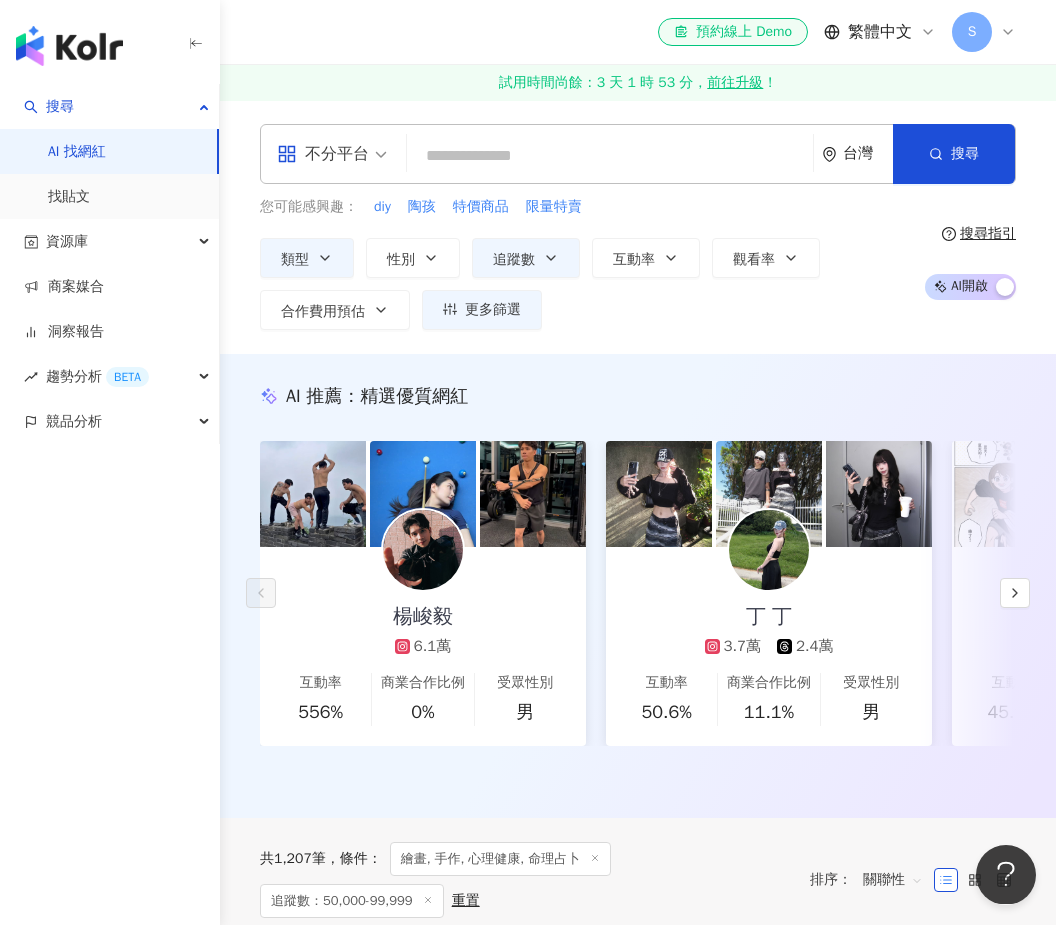 click on "共  1,207  筆 條件 ： 繪畫, 手作, 心理健康, 命理占卜 追蹤數：50,000-99,999 重置" at bounding box center [525, 880] 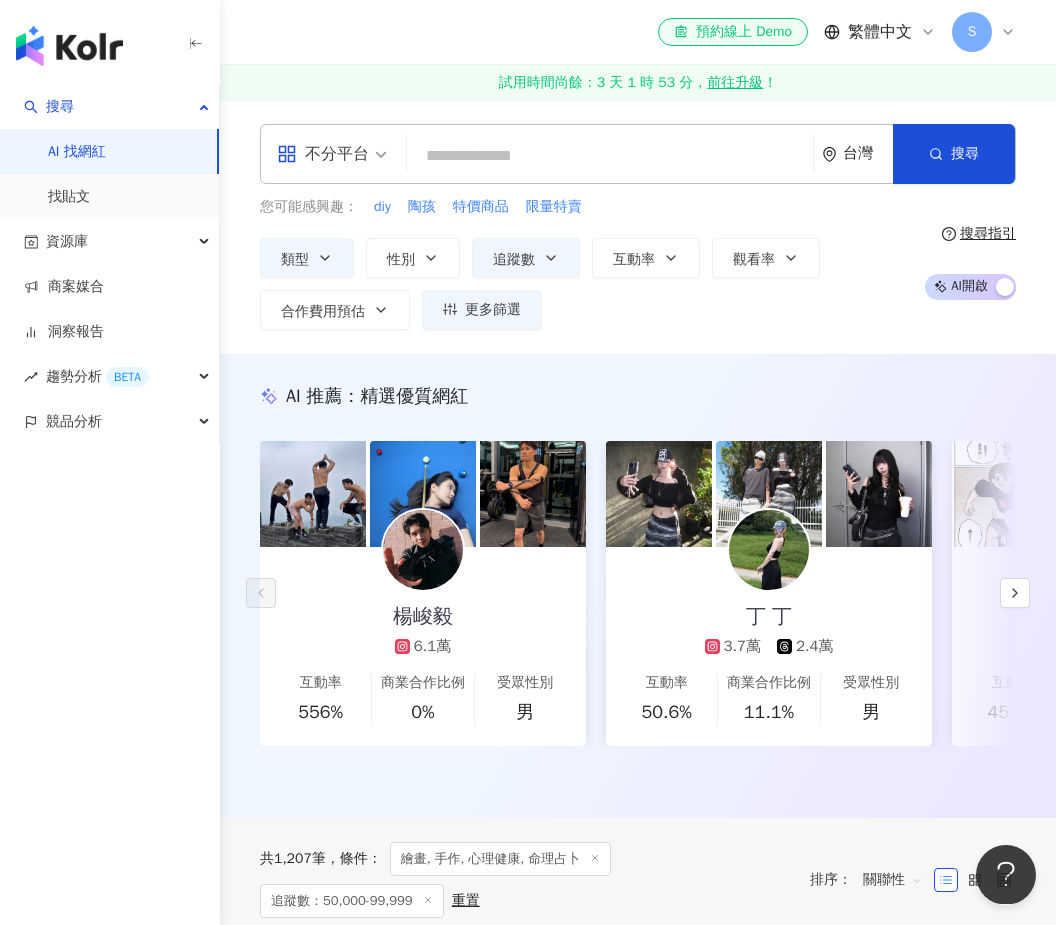 scroll, scrollTop: 0, scrollLeft: 0, axis: both 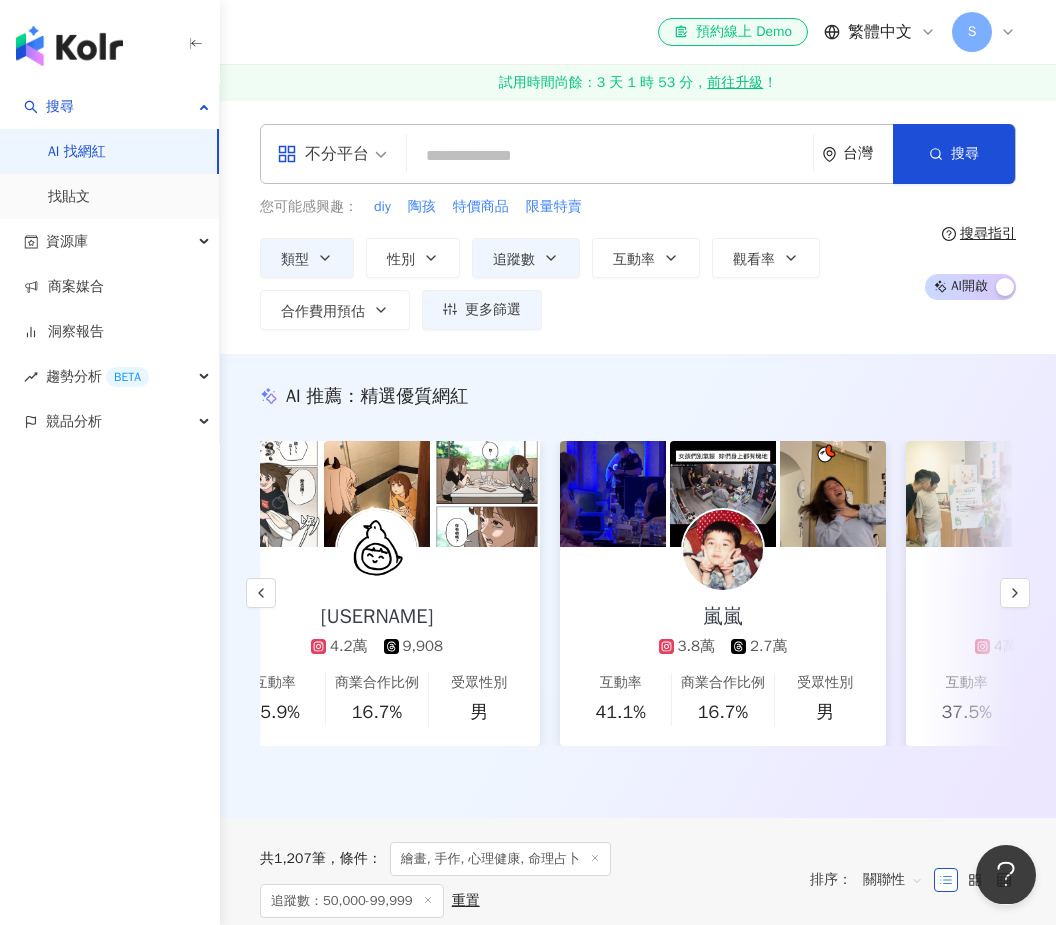 click on "共  1,207  筆 條件 ： 繪畫, 手作, 心理健康, 命理占卜 追蹤數：50,000-99,999 重置" at bounding box center (525, 880) 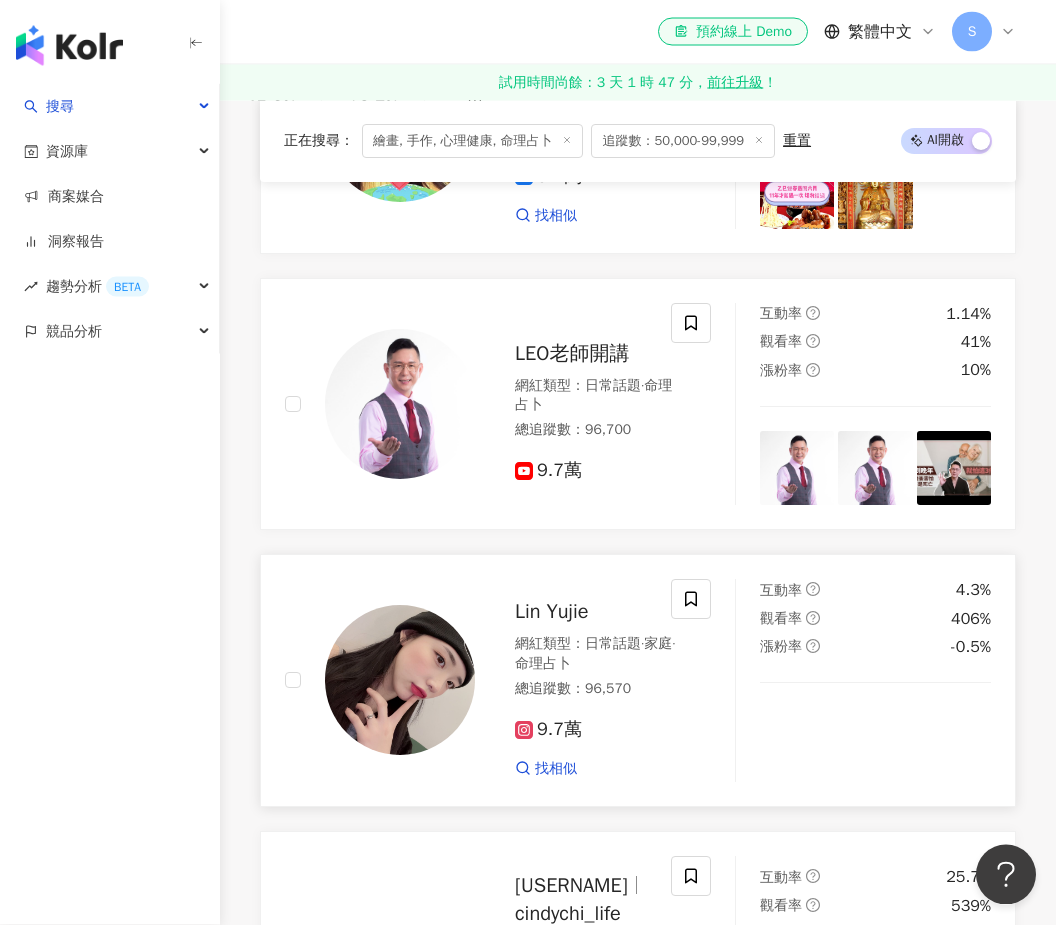 scroll, scrollTop: 2620, scrollLeft: 0, axis: vertical 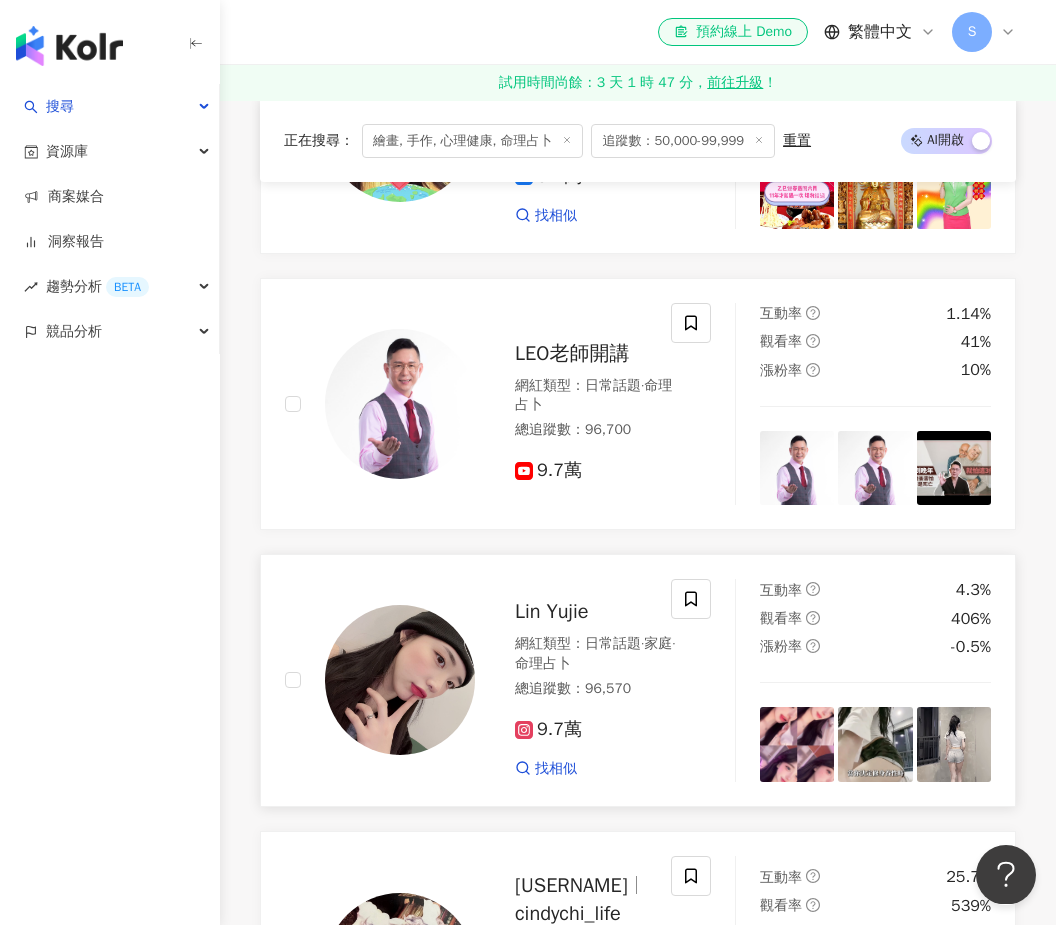 click on "網紅類型 ： 日常話題  ·  家庭  ·  命理占卜" at bounding box center [596, 653] 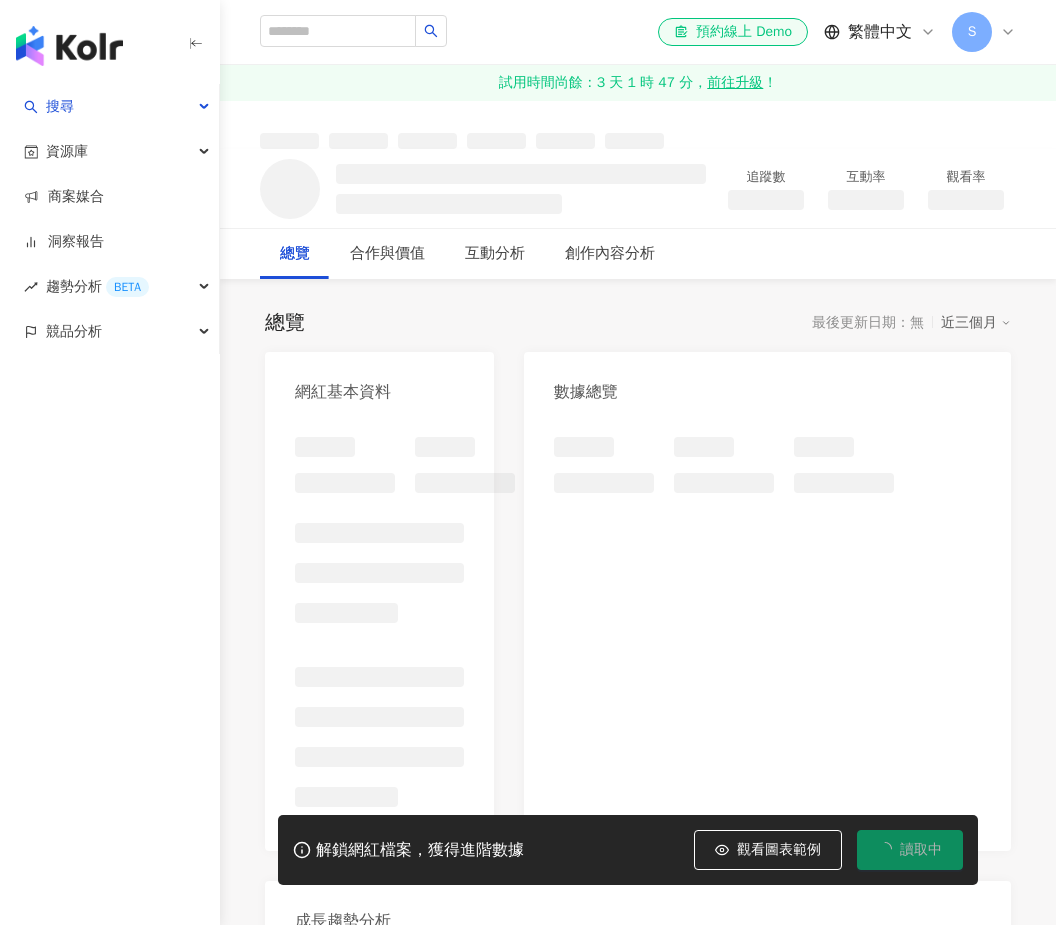 scroll, scrollTop: 0, scrollLeft: 0, axis: both 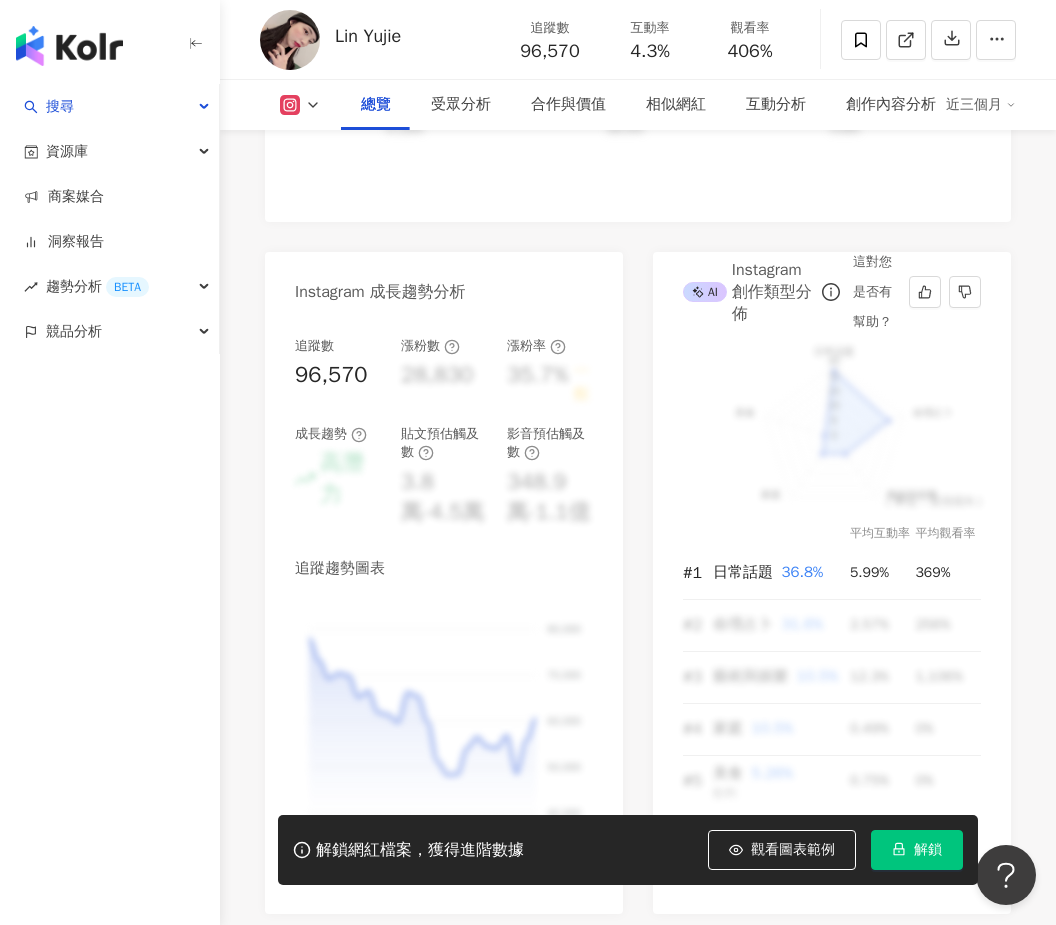click on "平均觀看率" at bounding box center [948, 533] 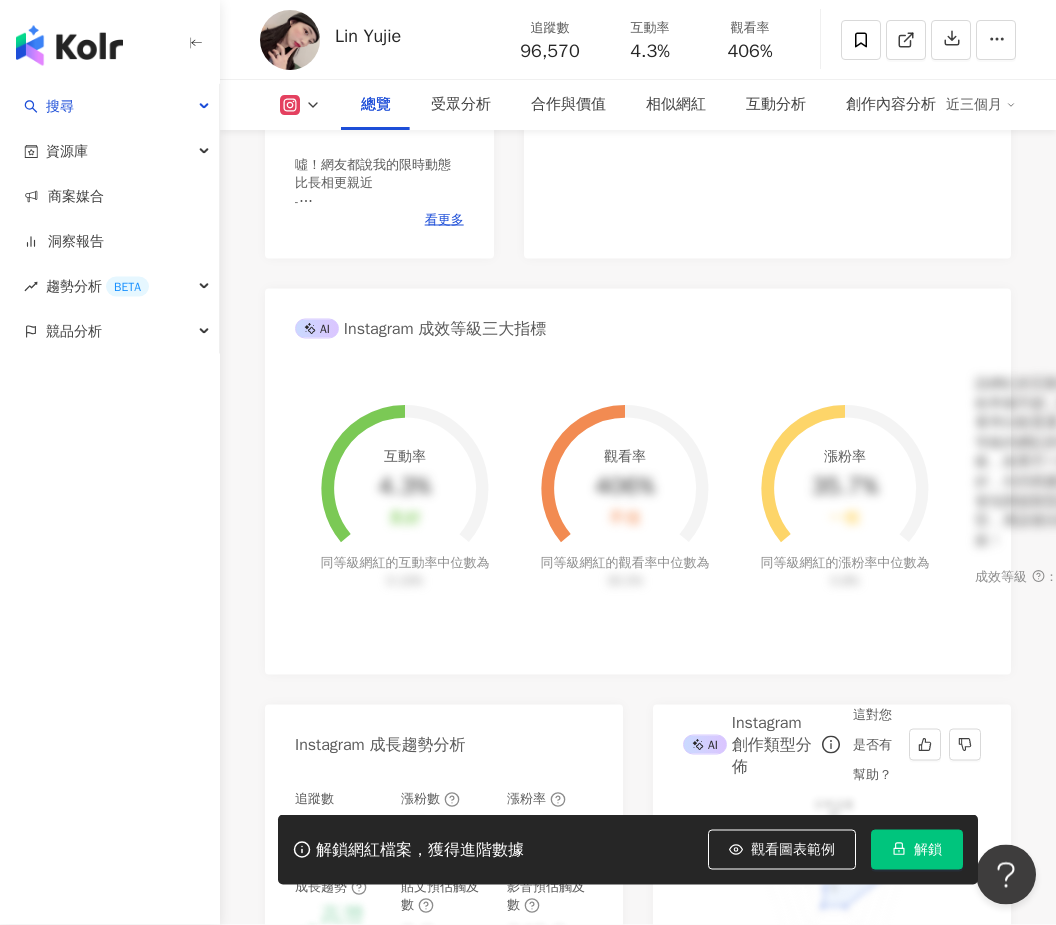 scroll, scrollTop: 644, scrollLeft: 0, axis: vertical 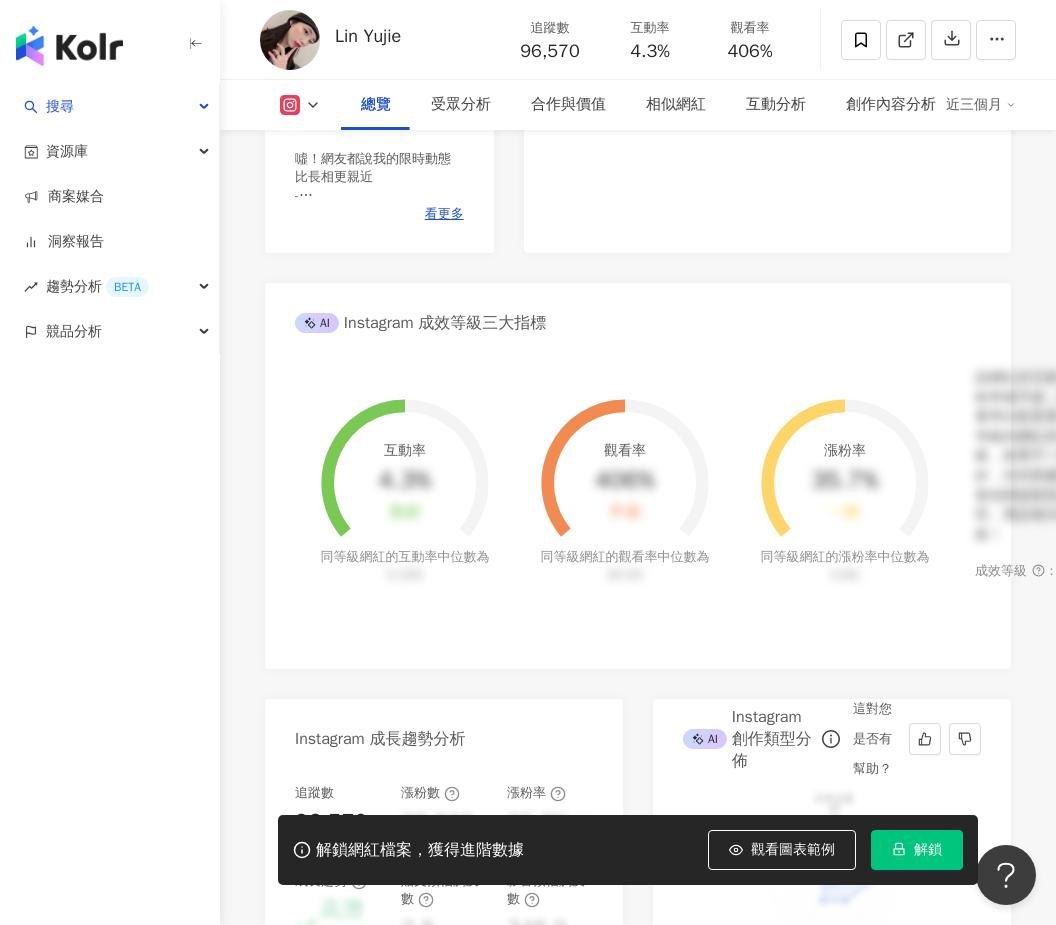 click 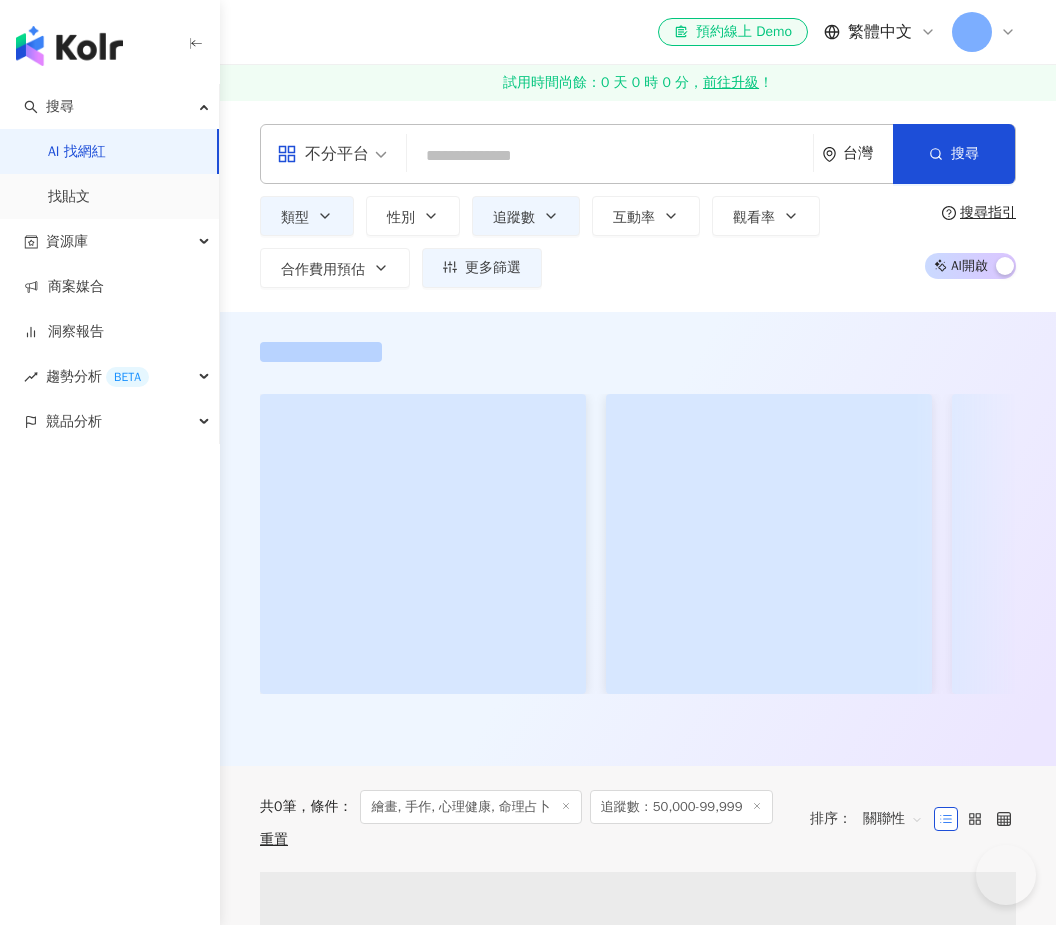 scroll, scrollTop: 0, scrollLeft: 0, axis: both 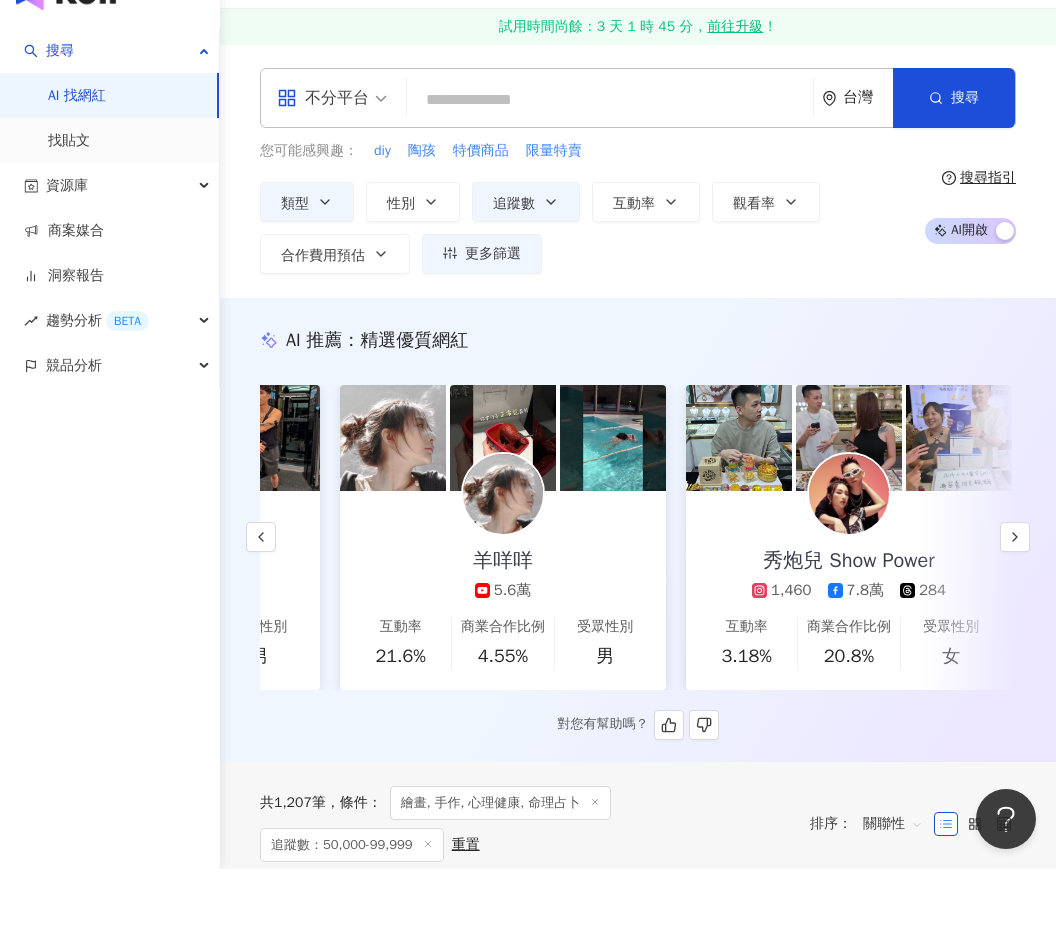 click at bounding box center [739, 494] 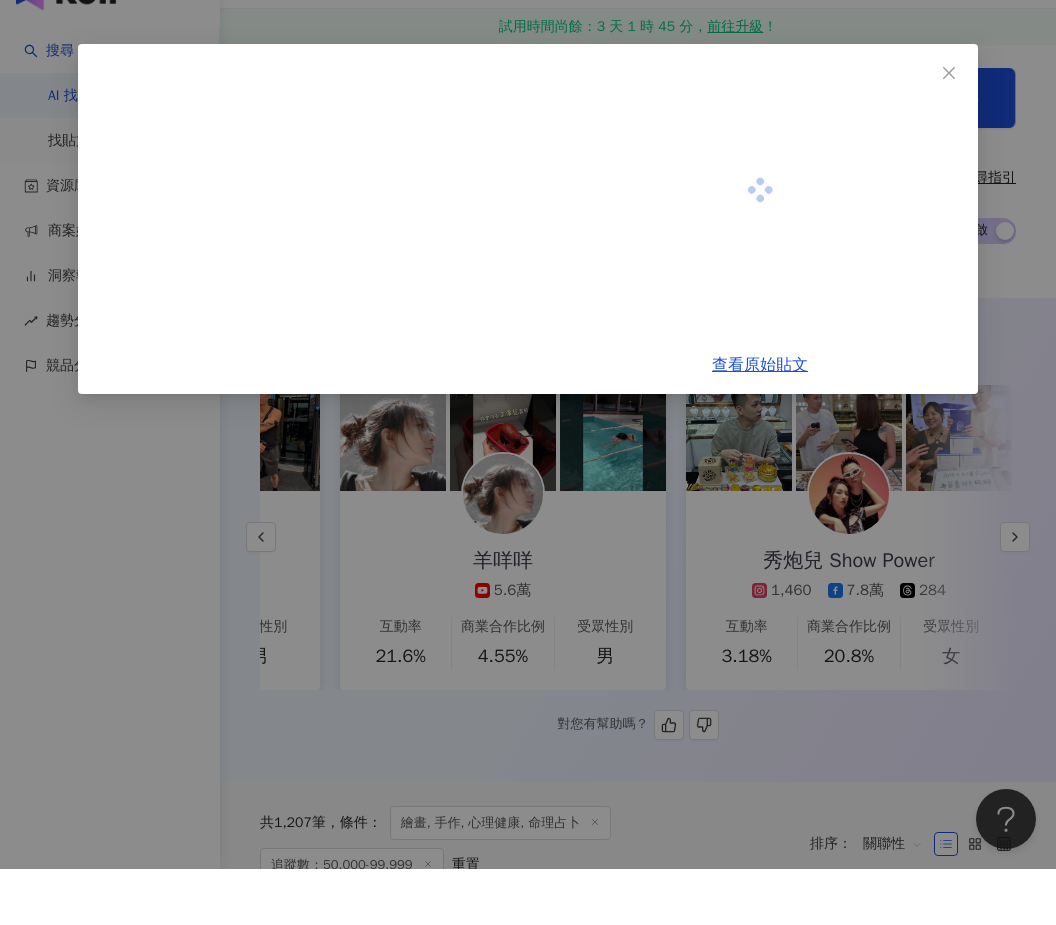 scroll, scrollTop: 56, scrollLeft: 0, axis: vertical 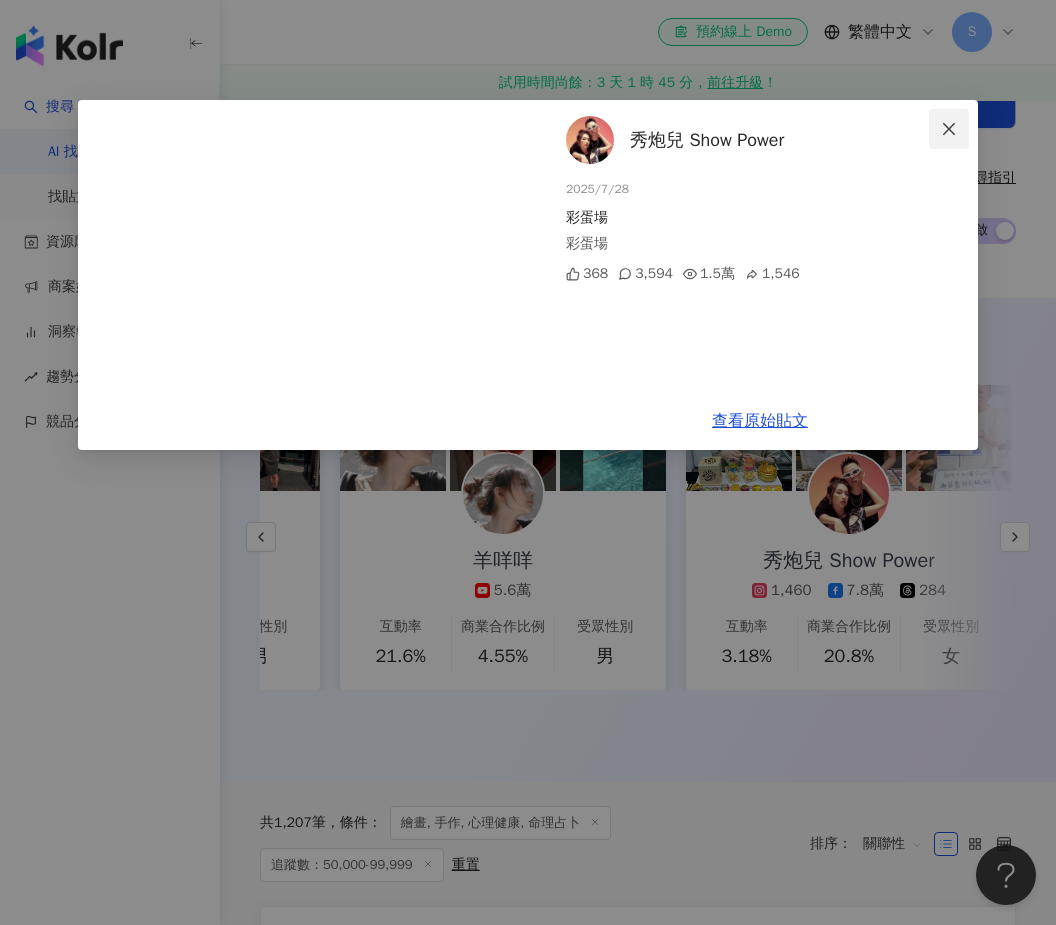 click at bounding box center (949, 129) 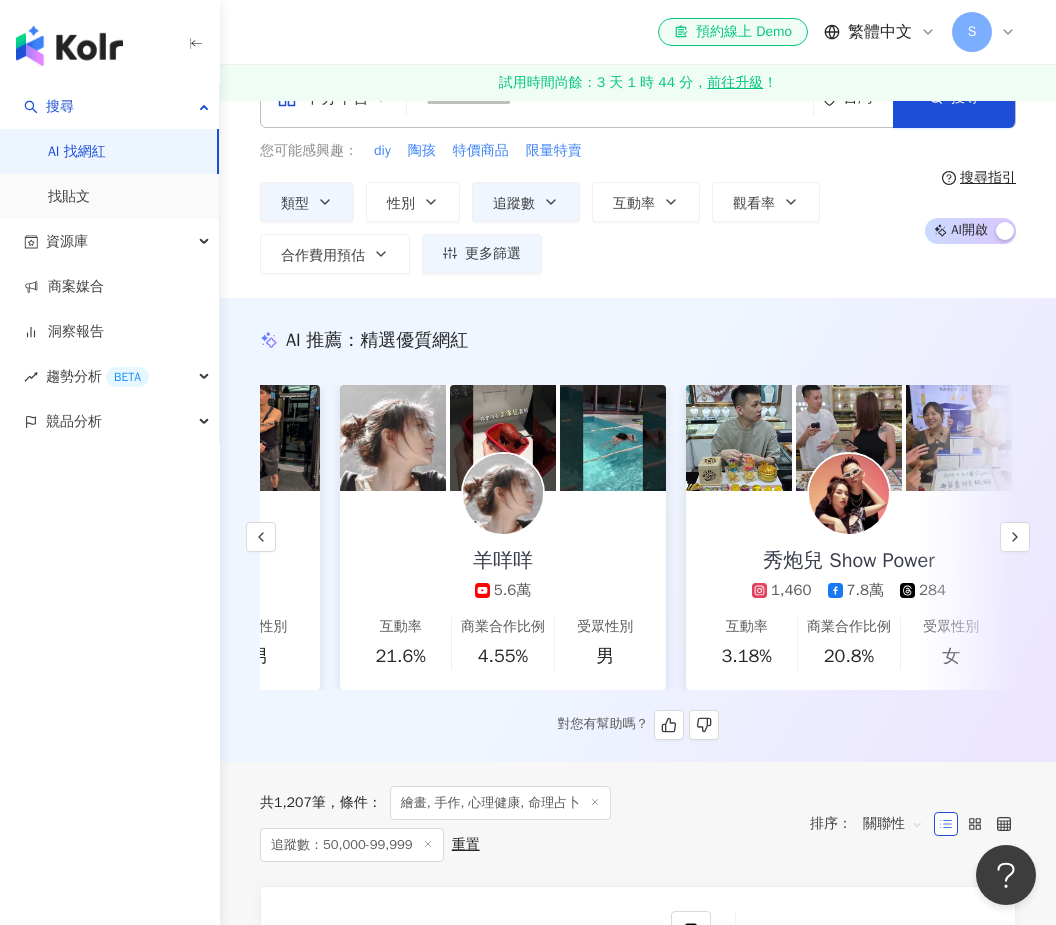 click at bounding box center (849, 494) 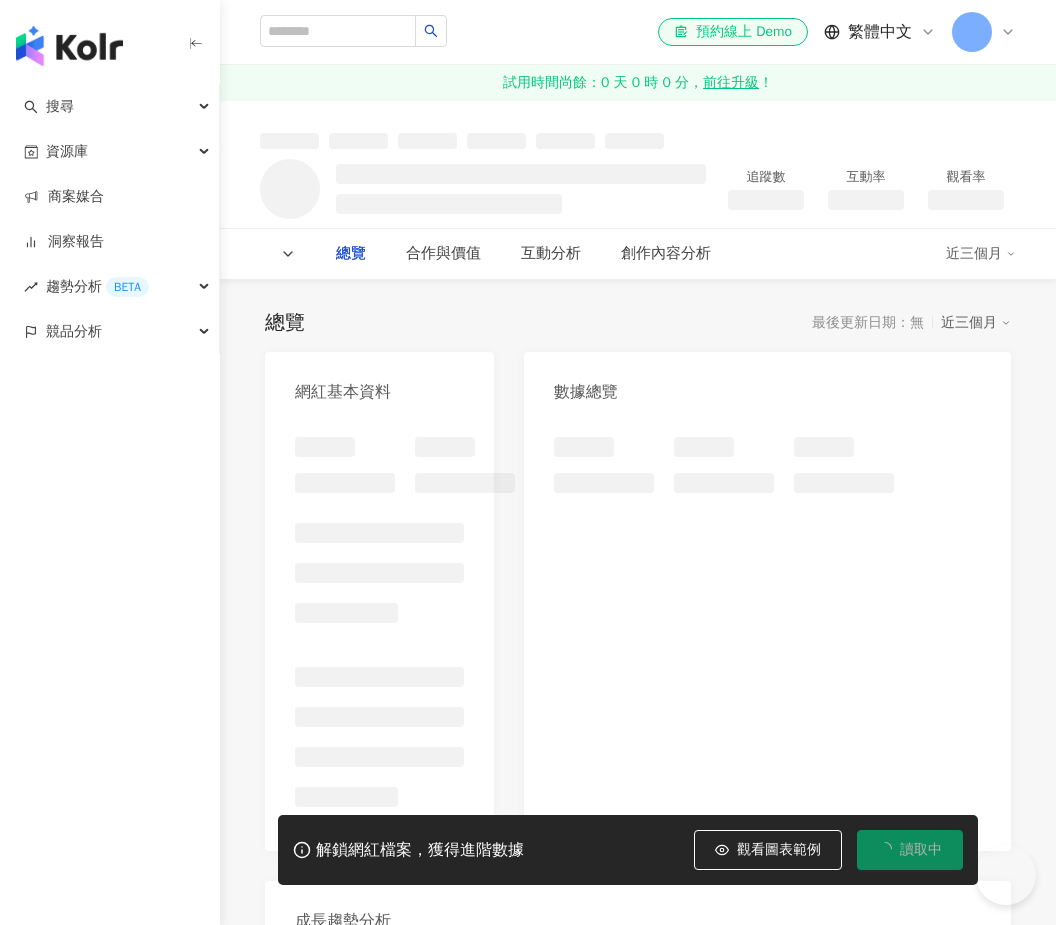 scroll, scrollTop: 0, scrollLeft: 0, axis: both 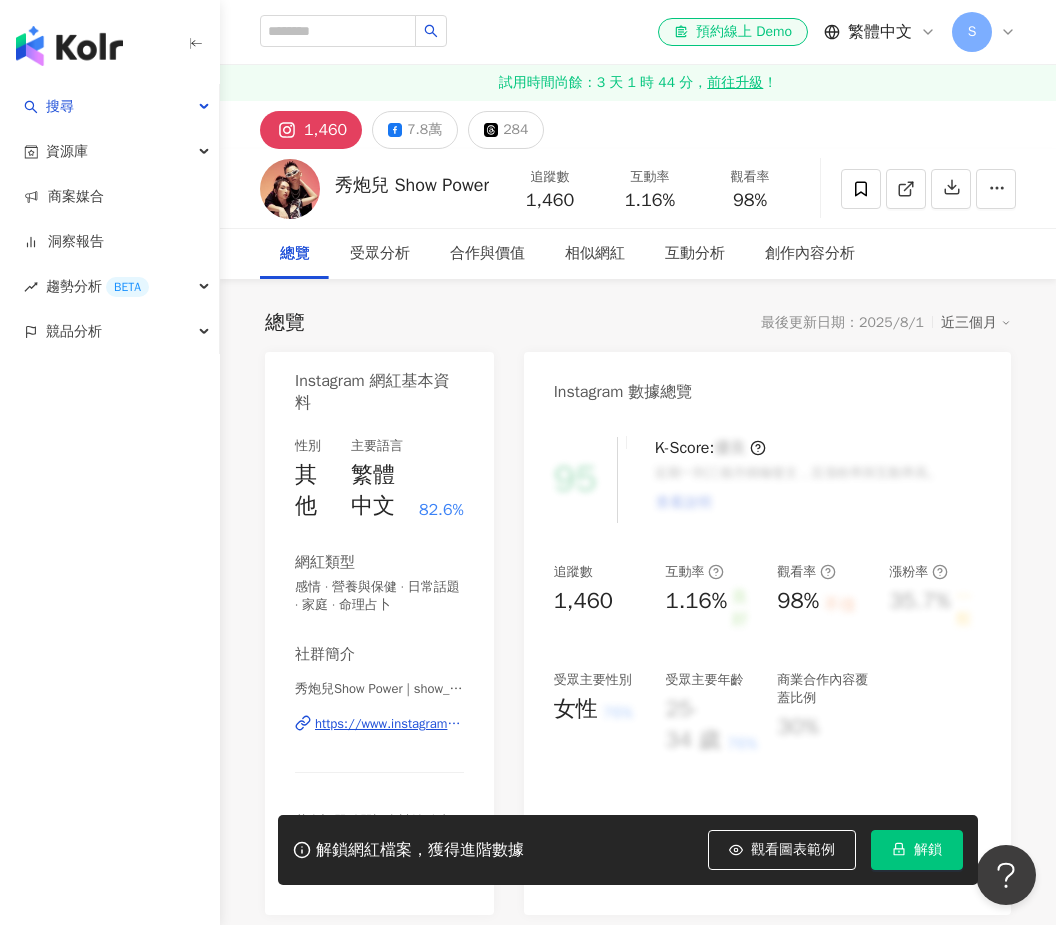 click on "解鎖" at bounding box center [928, 850] 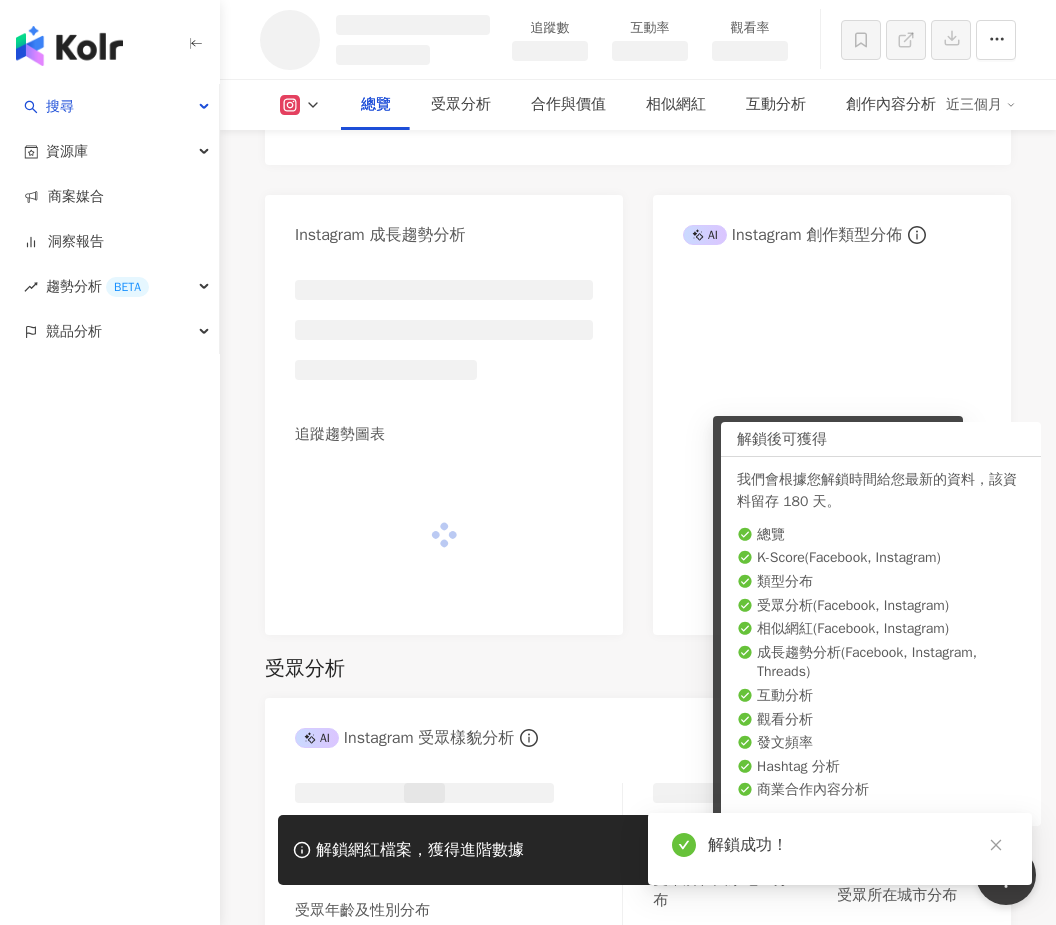scroll, scrollTop: 770, scrollLeft: 0, axis: vertical 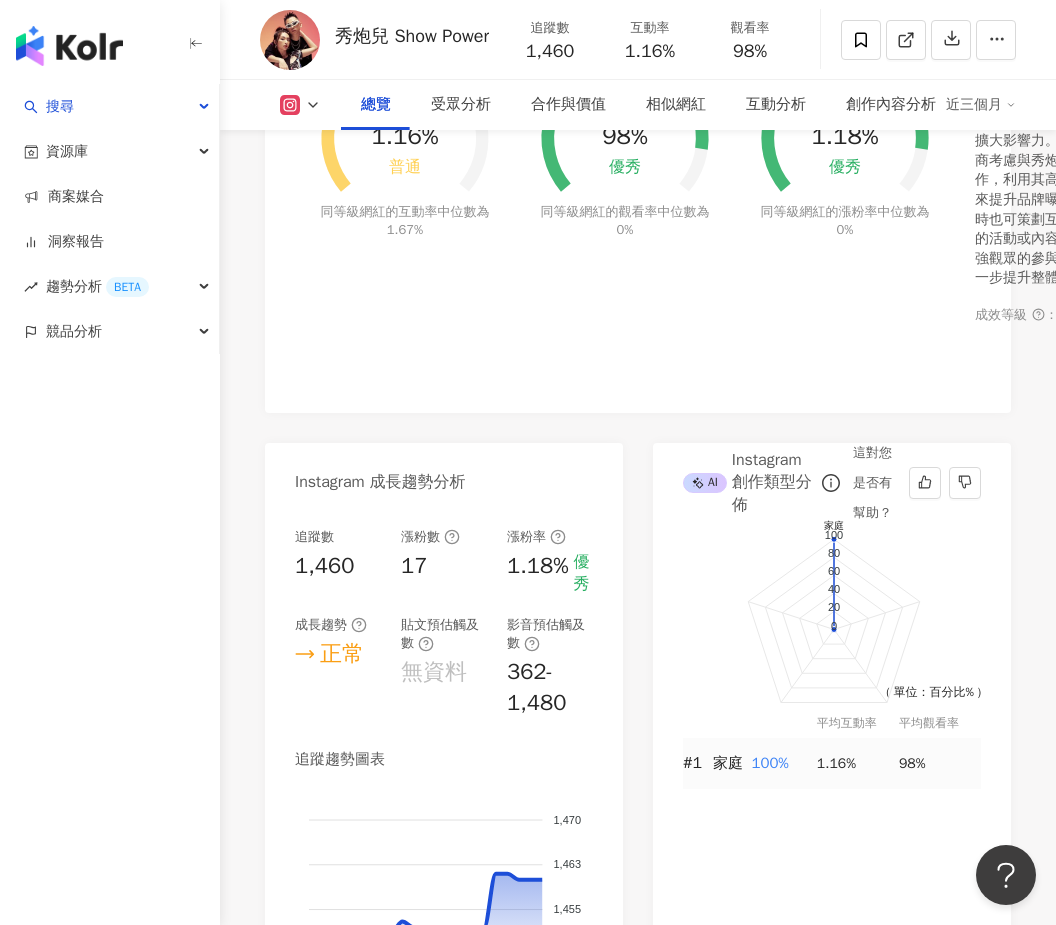 click on "100%" at bounding box center (769, 763) 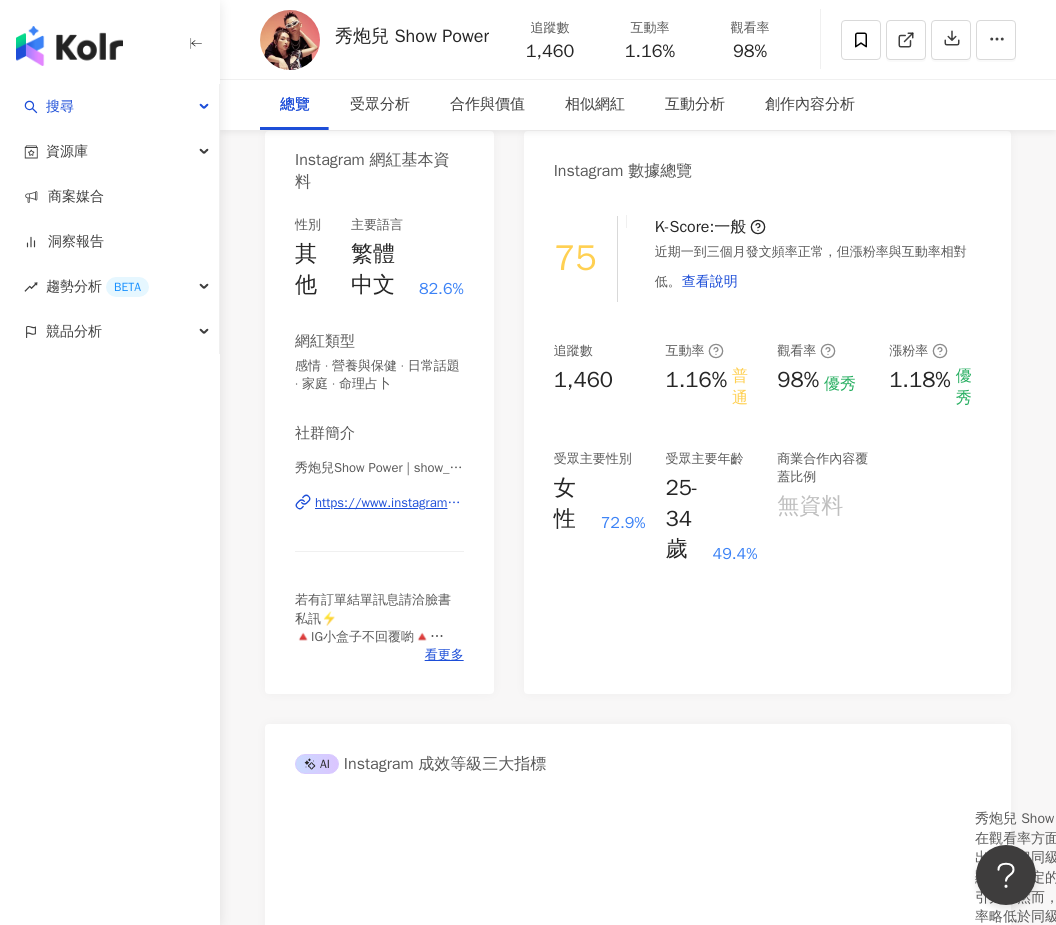 scroll, scrollTop: 0, scrollLeft: 0, axis: both 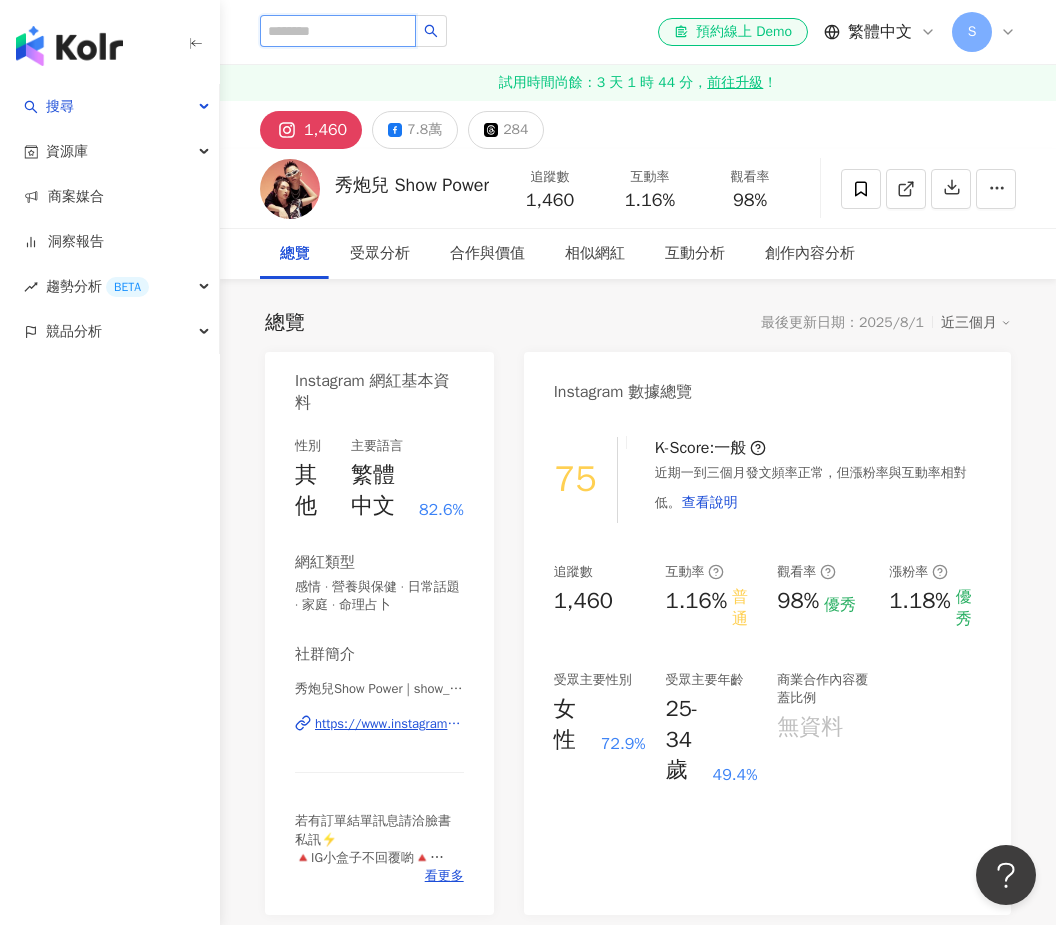 click at bounding box center (338, 31) 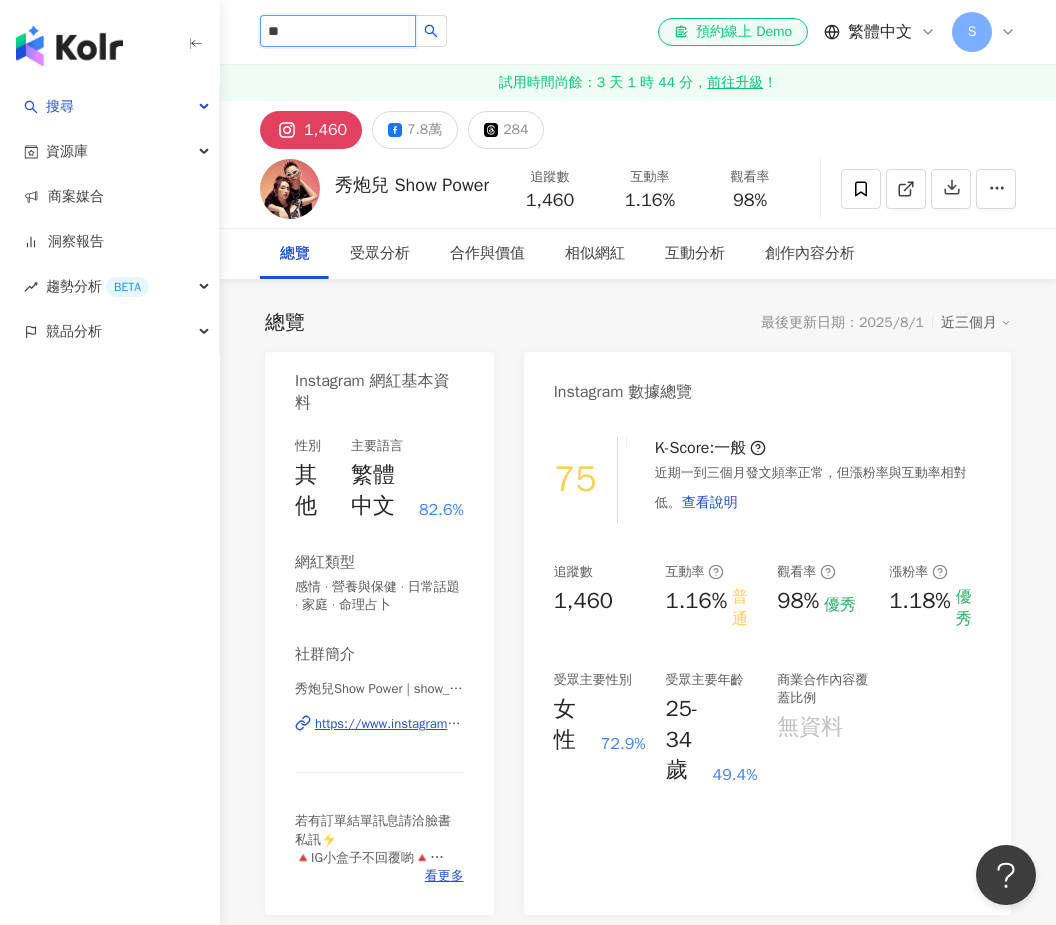 type on "*" 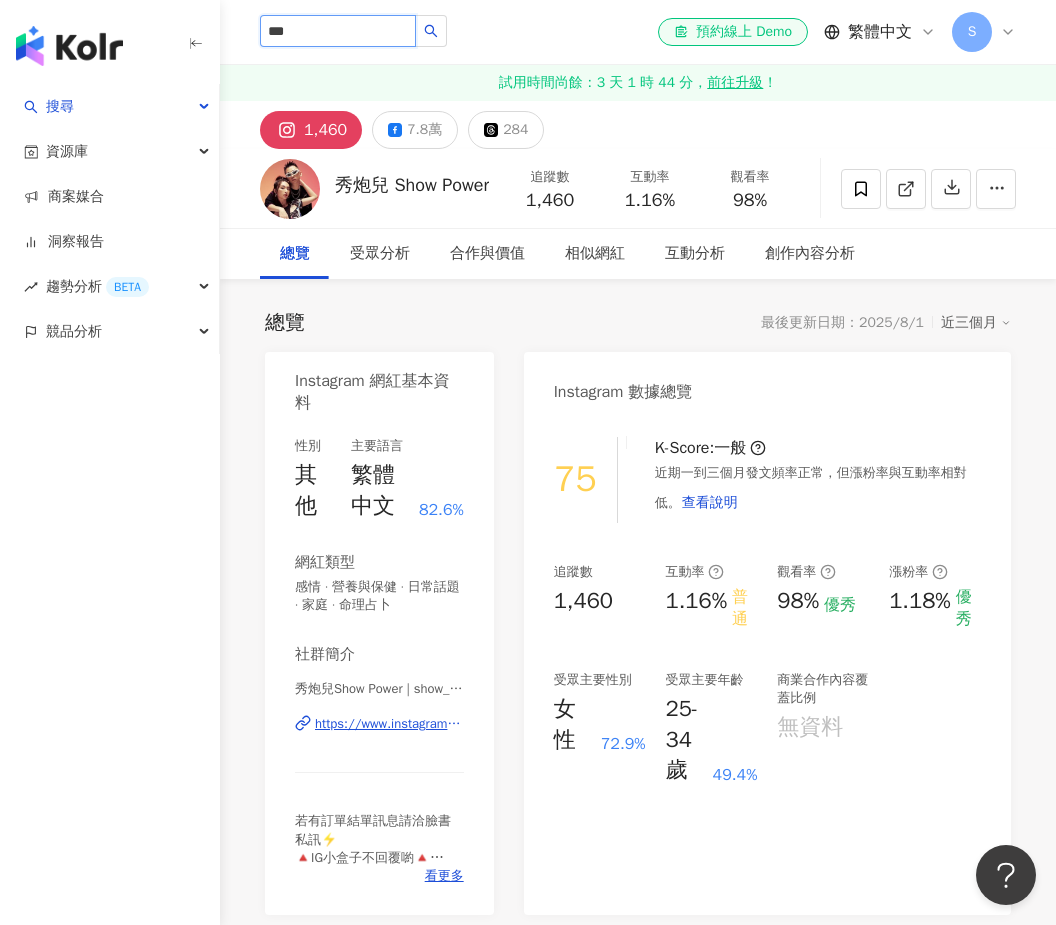 type on "***" 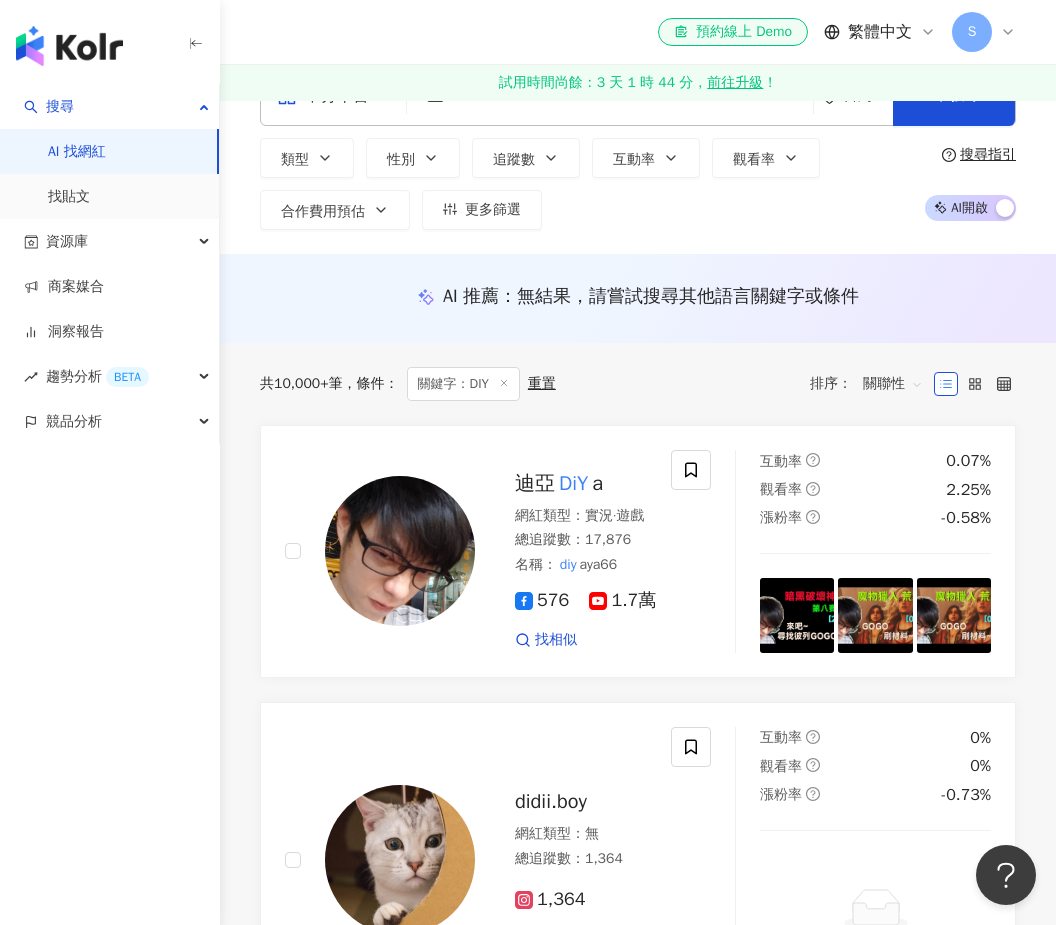 scroll, scrollTop: 0, scrollLeft: 0, axis: both 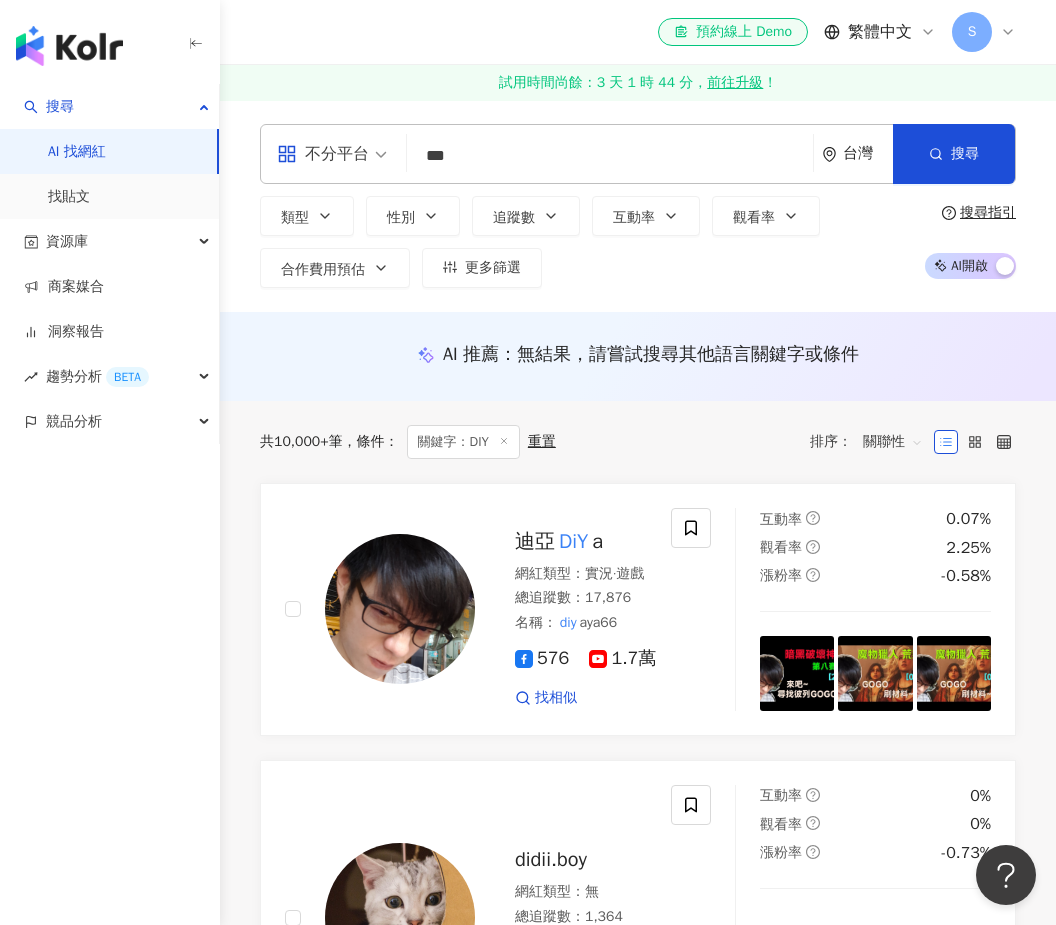 click on "***" at bounding box center [610, 156] 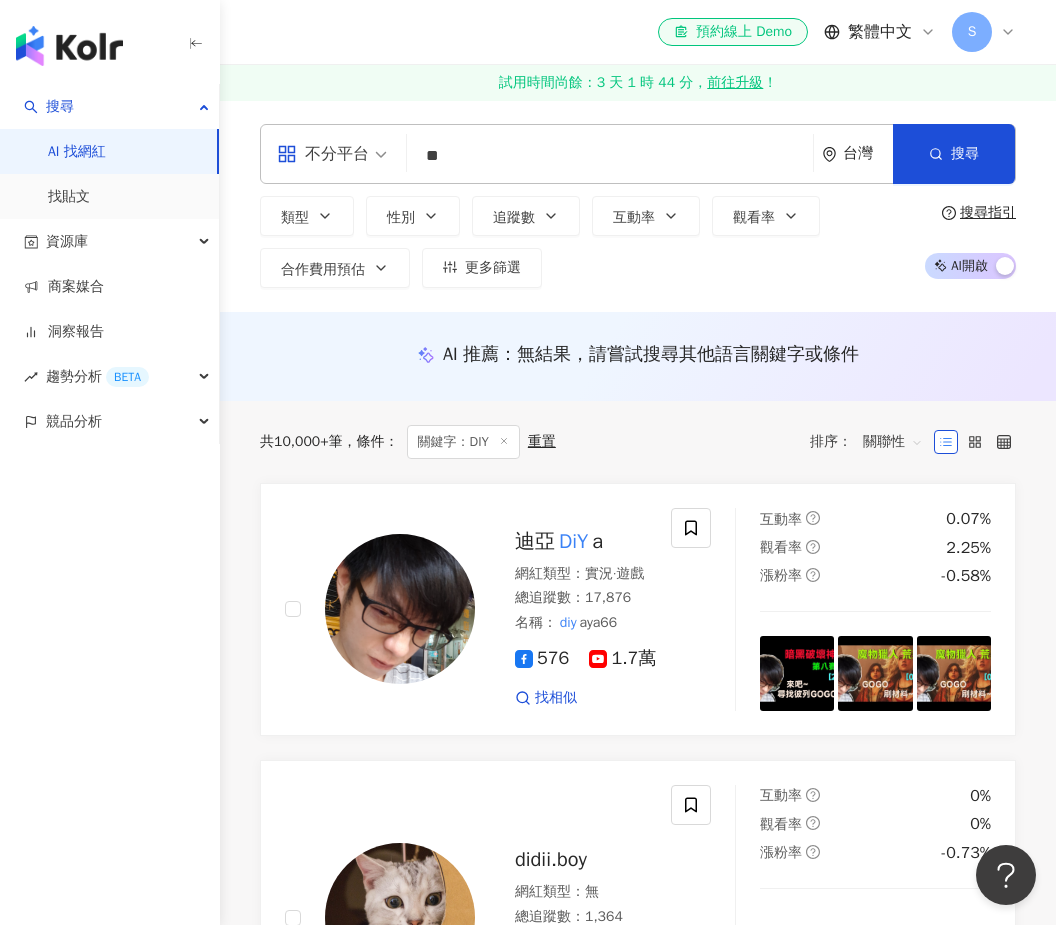 type on "*" 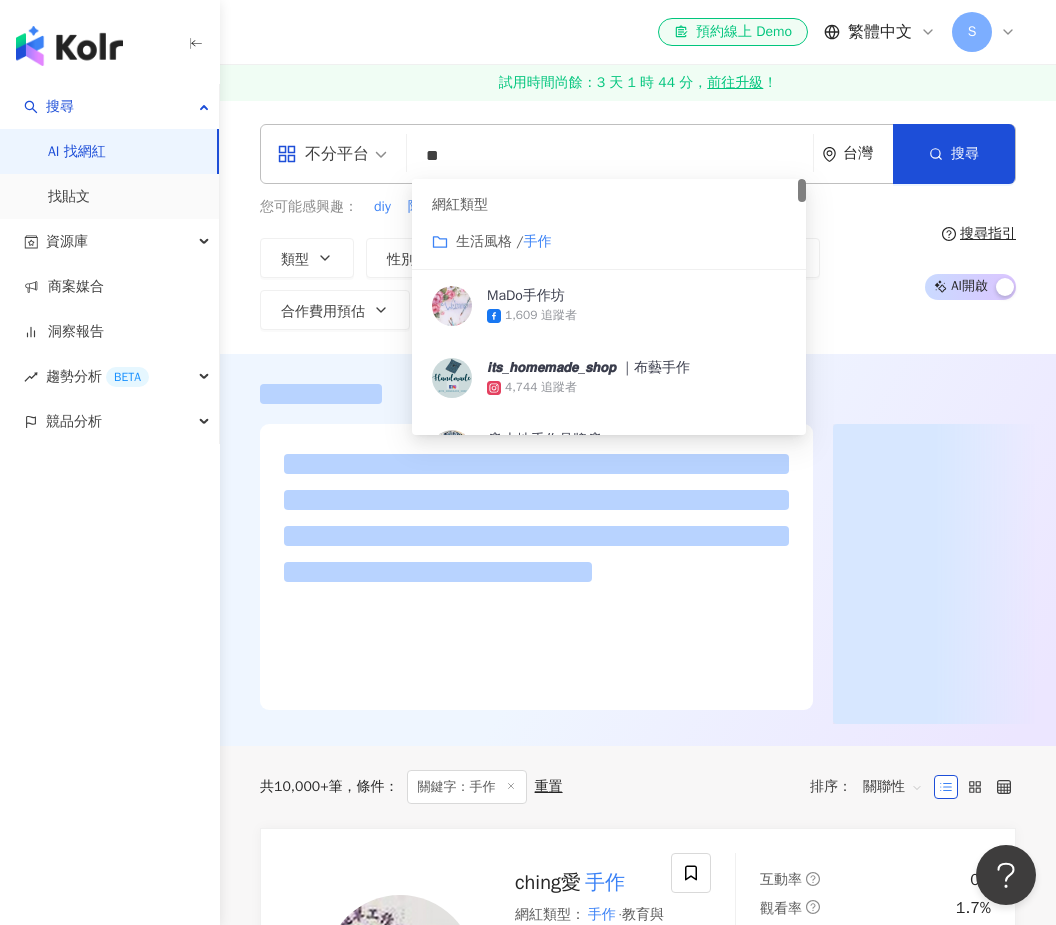 click on "台灣" at bounding box center [868, 153] 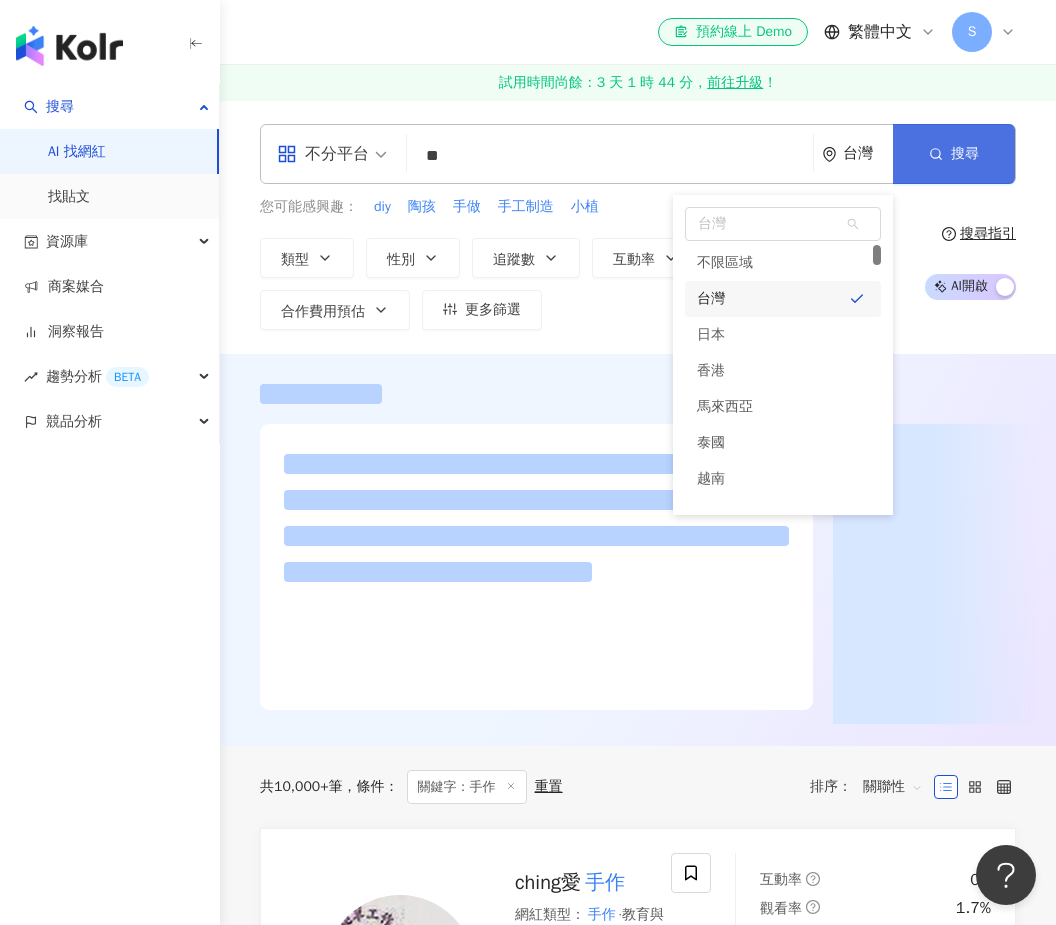click on "搜尋" at bounding box center [954, 154] 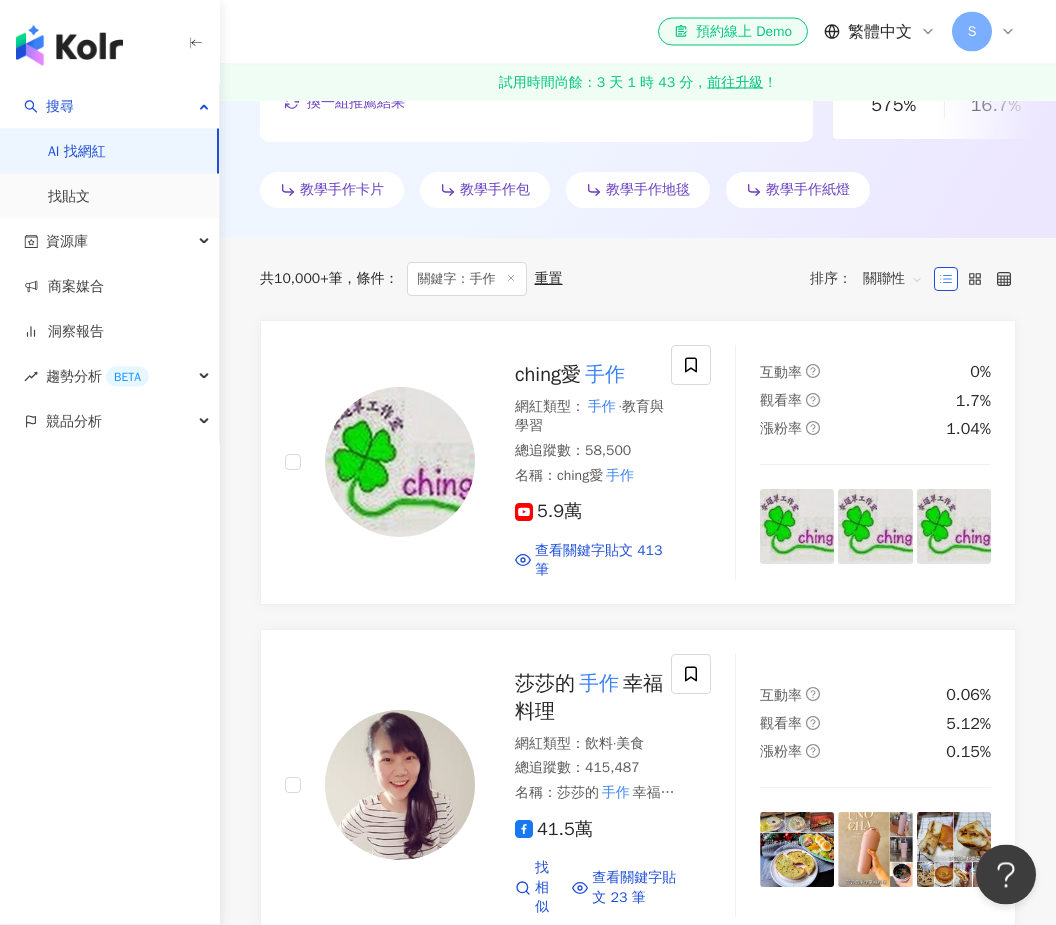 scroll, scrollTop: 595, scrollLeft: 0, axis: vertical 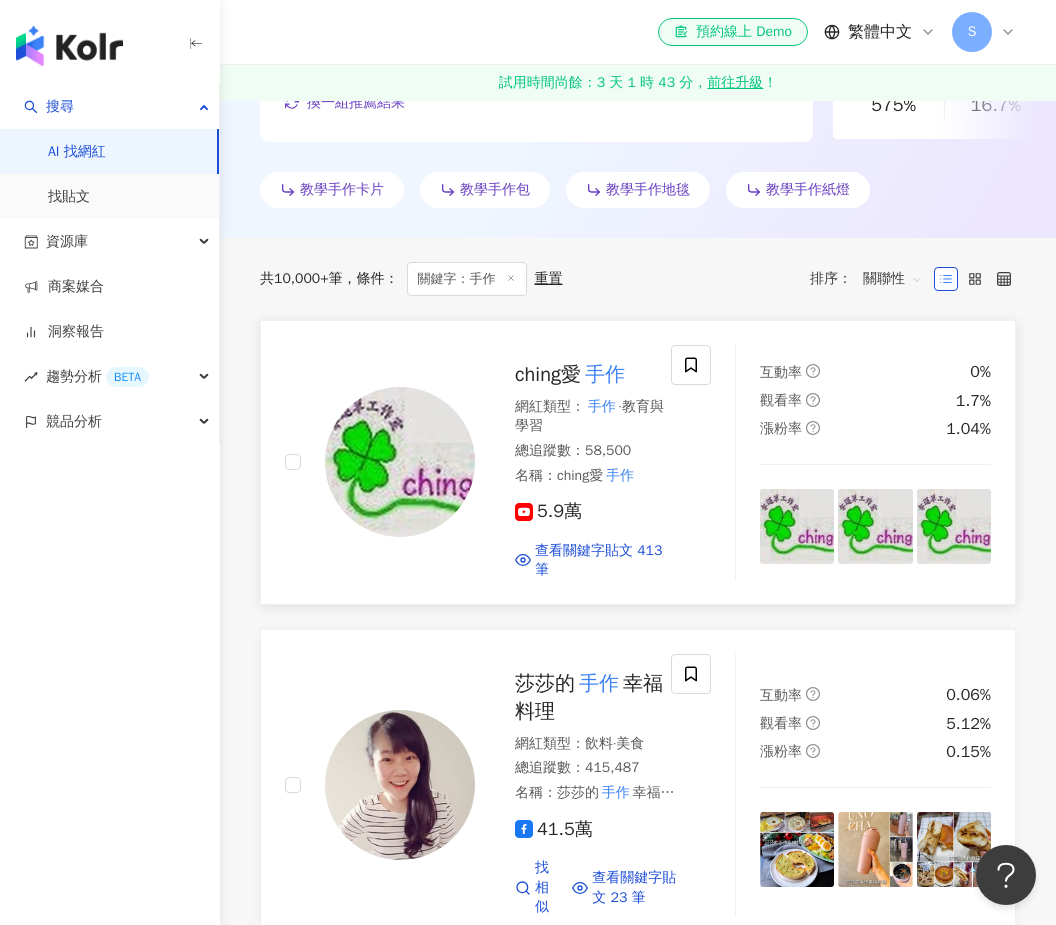 click at bounding box center (400, 462) 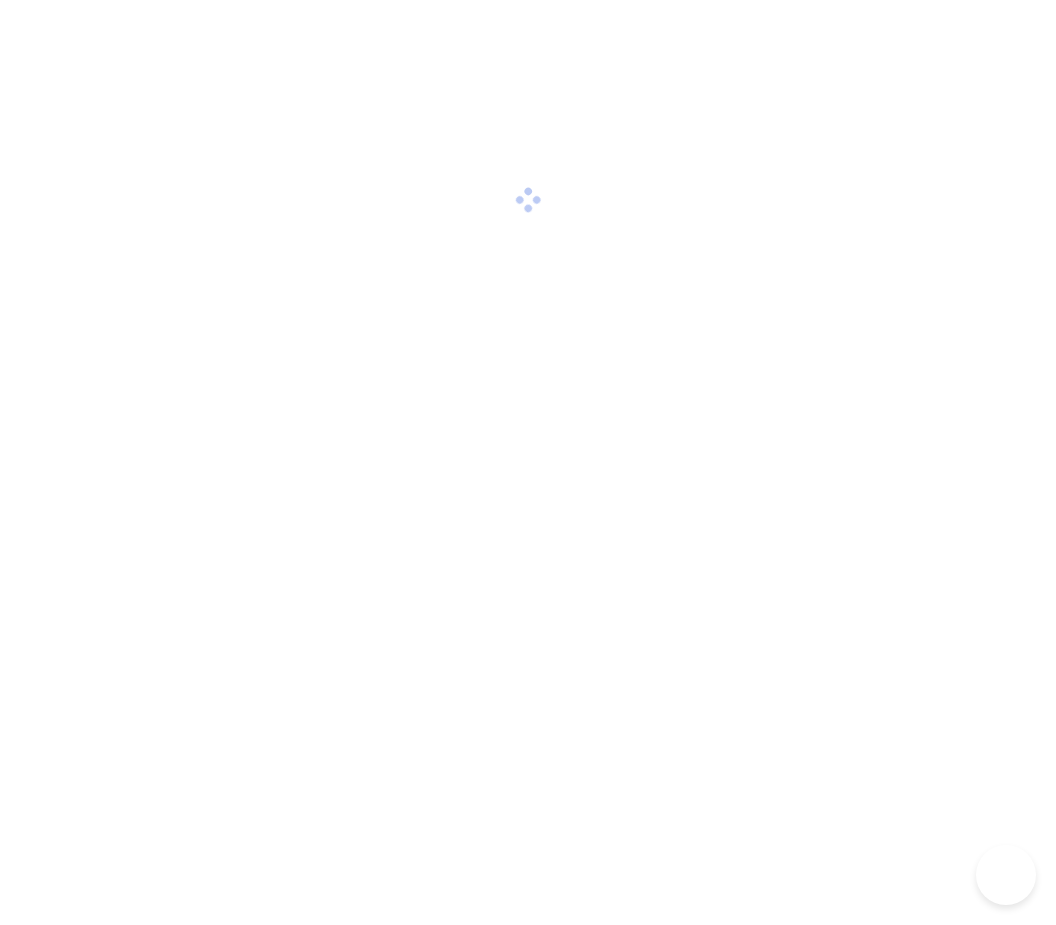 scroll, scrollTop: 0, scrollLeft: 0, axis: both 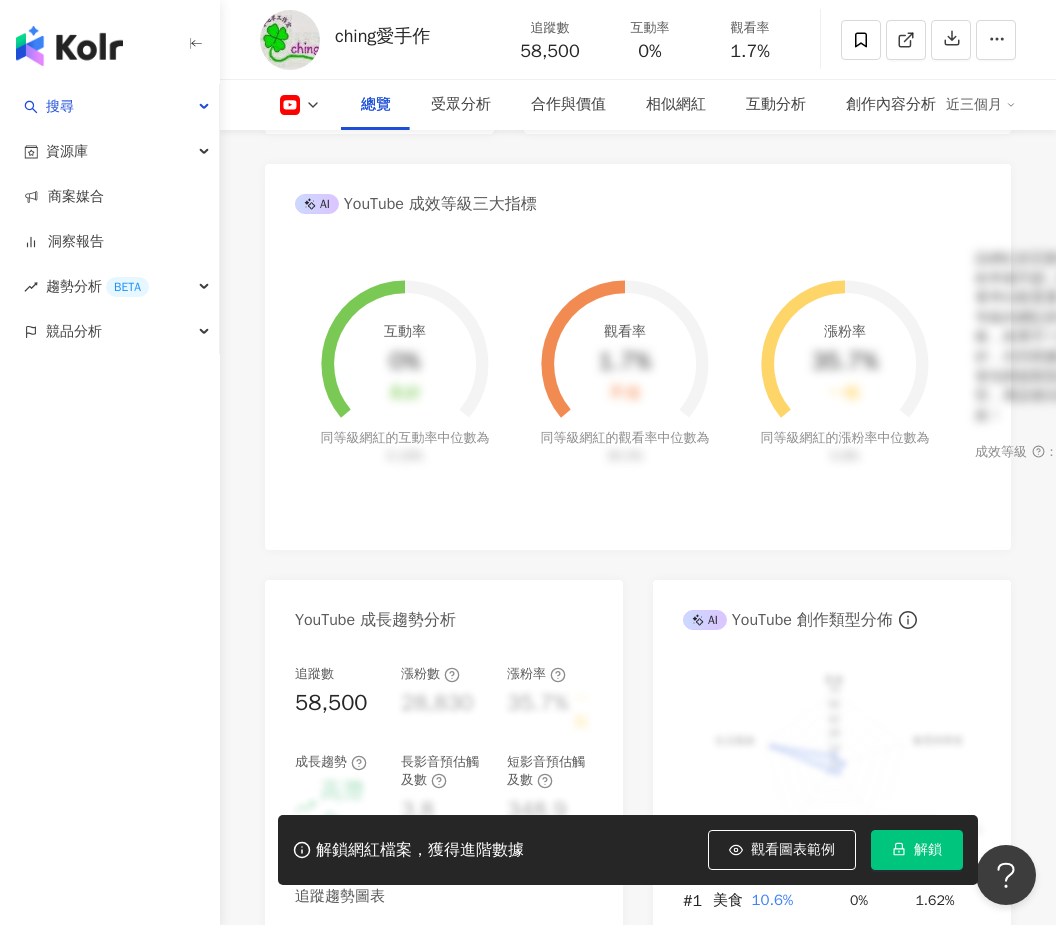 click 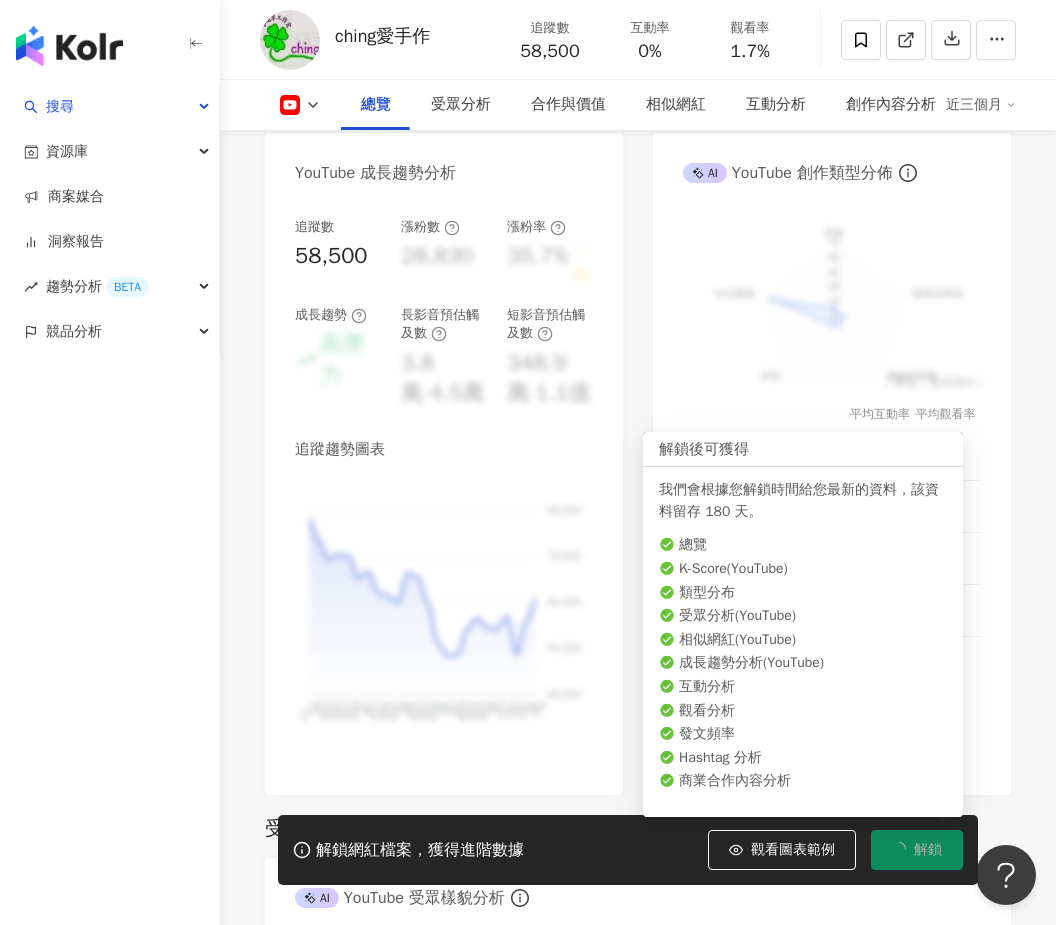 scroll, scrollTop: 1209, scrollLeft: 0, axis: vertical 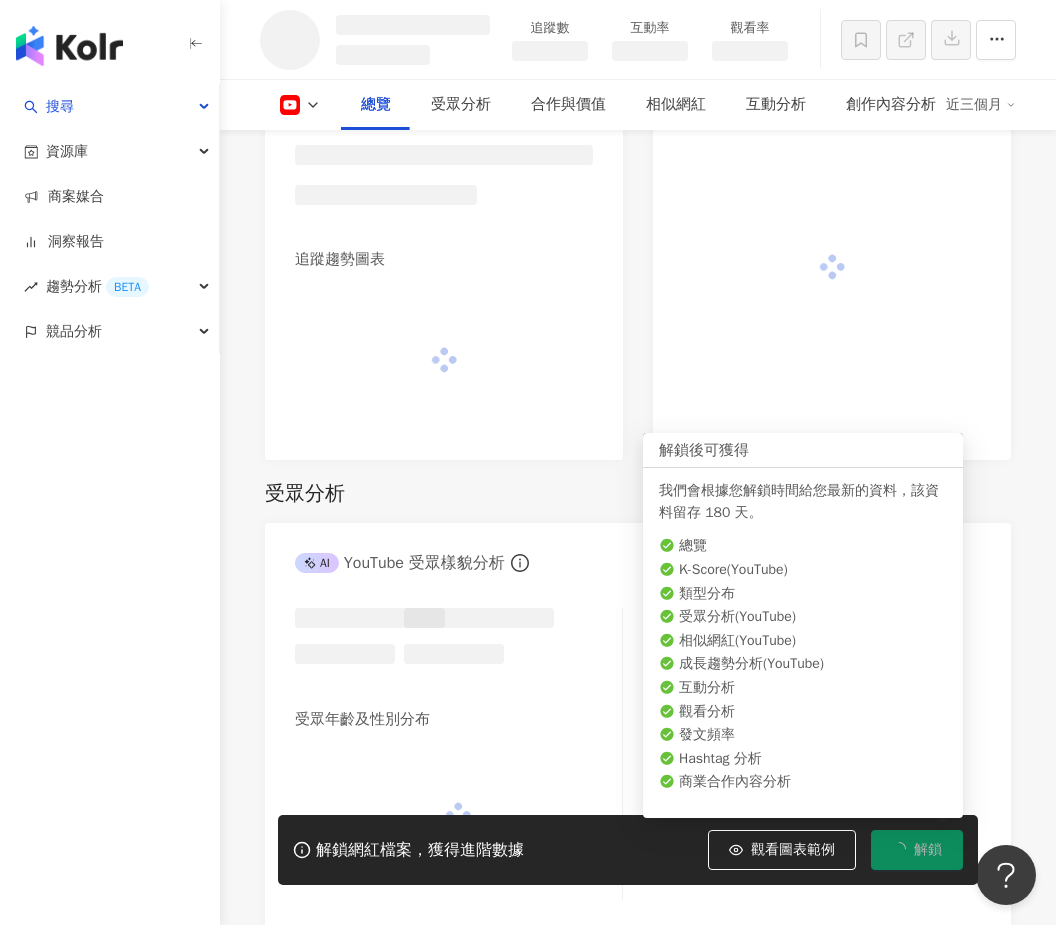 click on "解鎖" at bounding box center [917, 850] 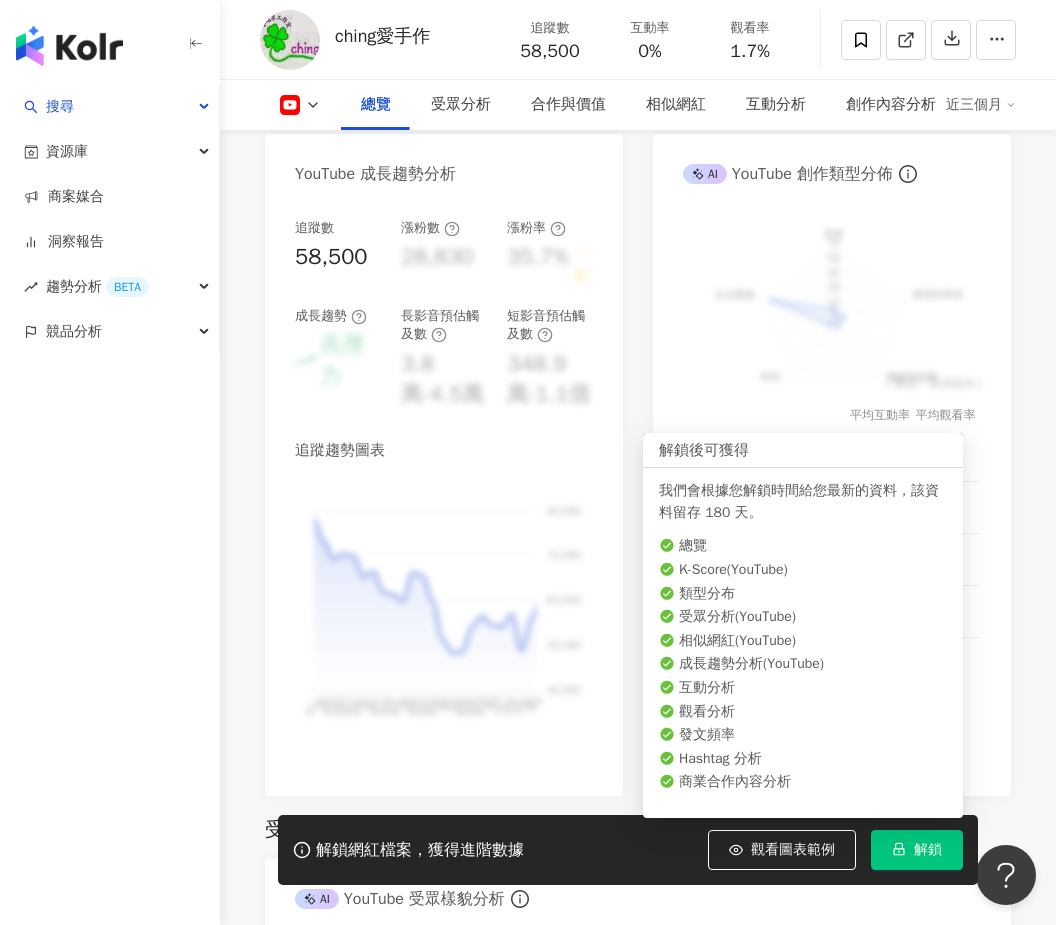 click on "解鎖" at bounding box center (917, 850) 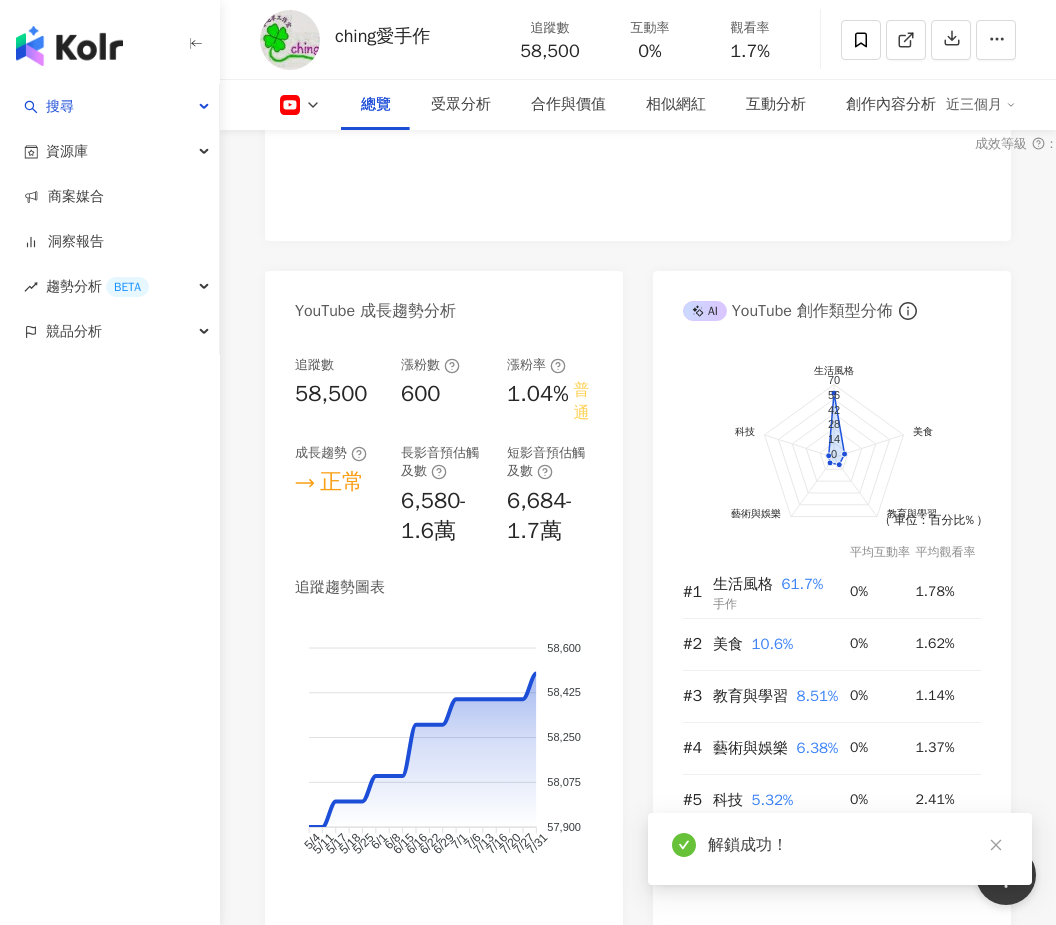 click on "61.7%" at bounding box center [802, 584] 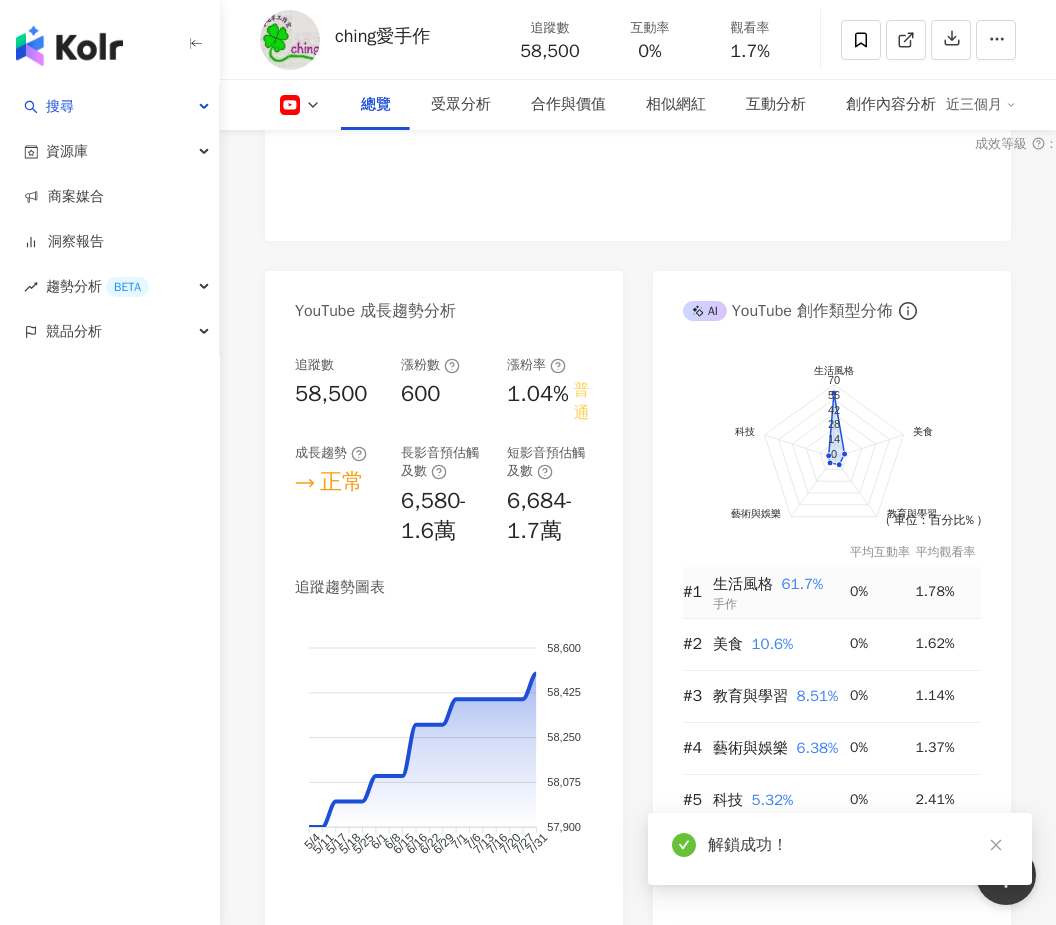 scroll, scrollTop: 1208, scrollLeft: 0, axis: vertical 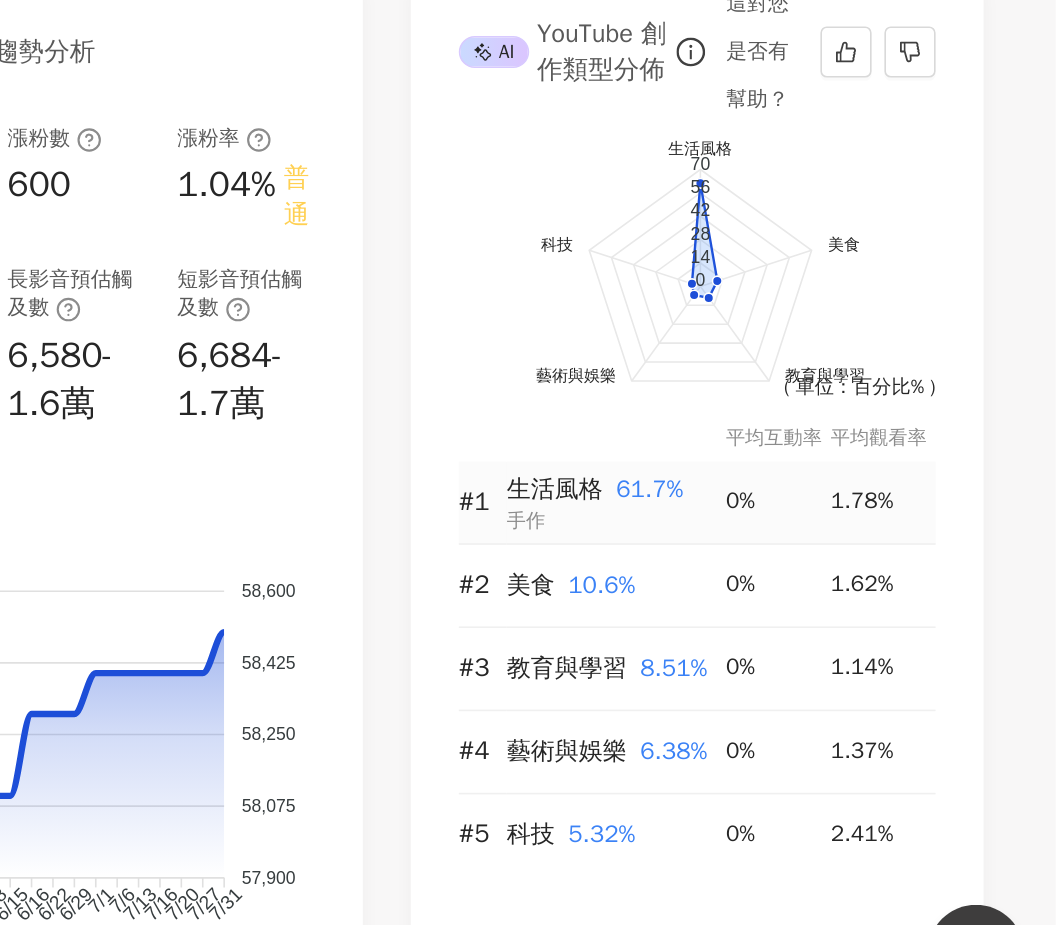 click on "61.7%" at bounding box center [802, 585] 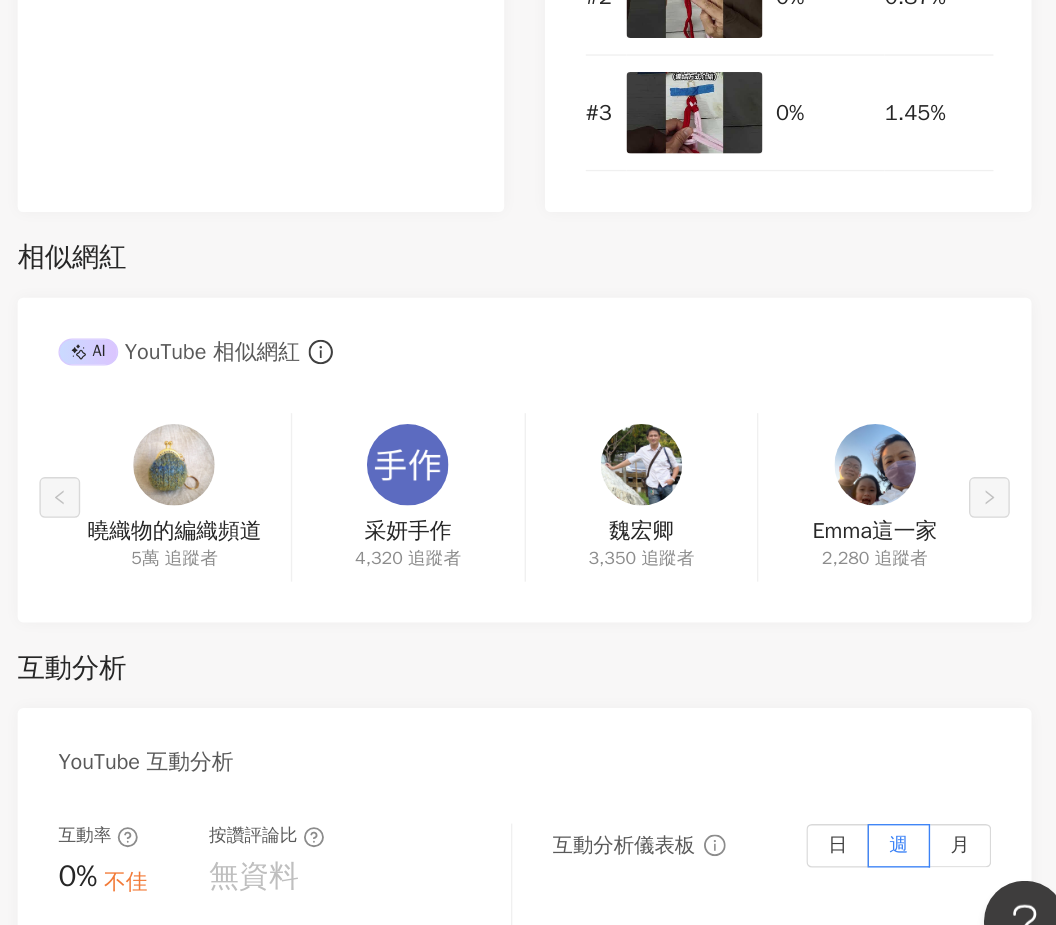 scroll, scrollTop: 2798, scrollLeft: 0, axis: vertical 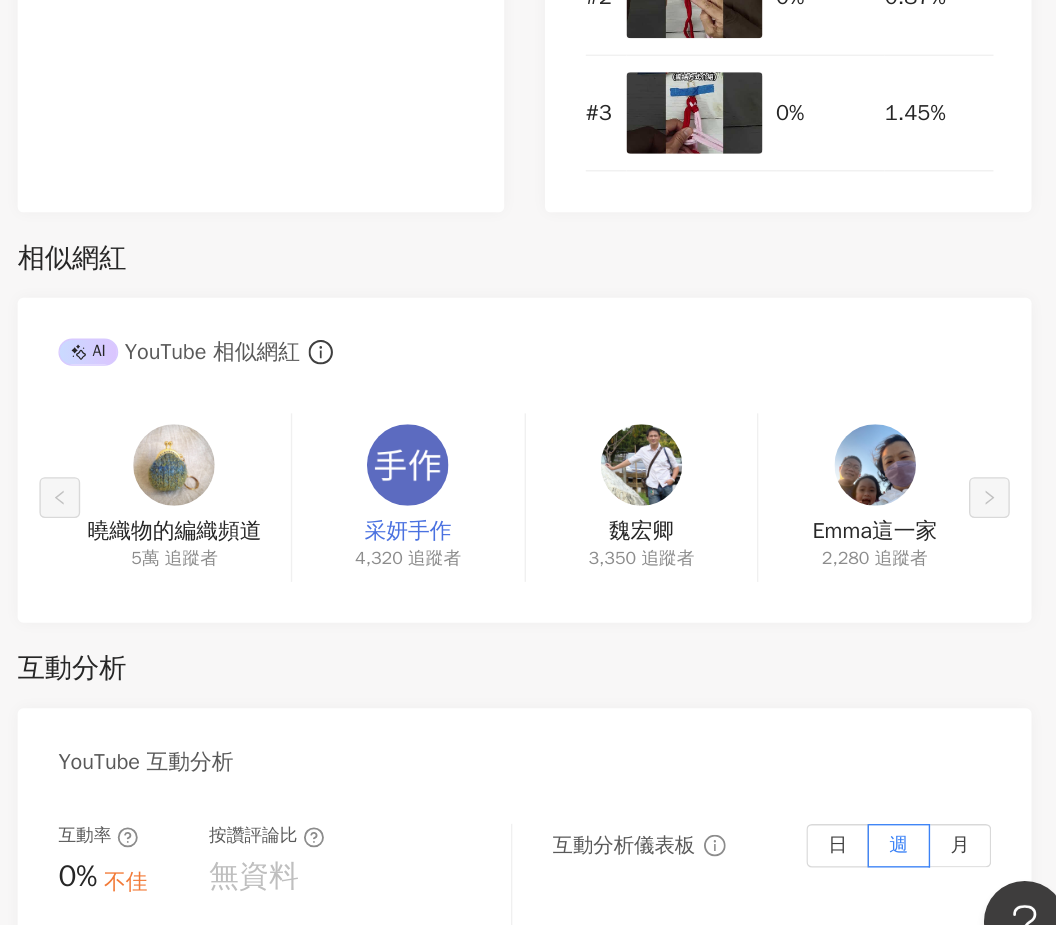 click on "采妍手作" at bounding box center [552, 588] 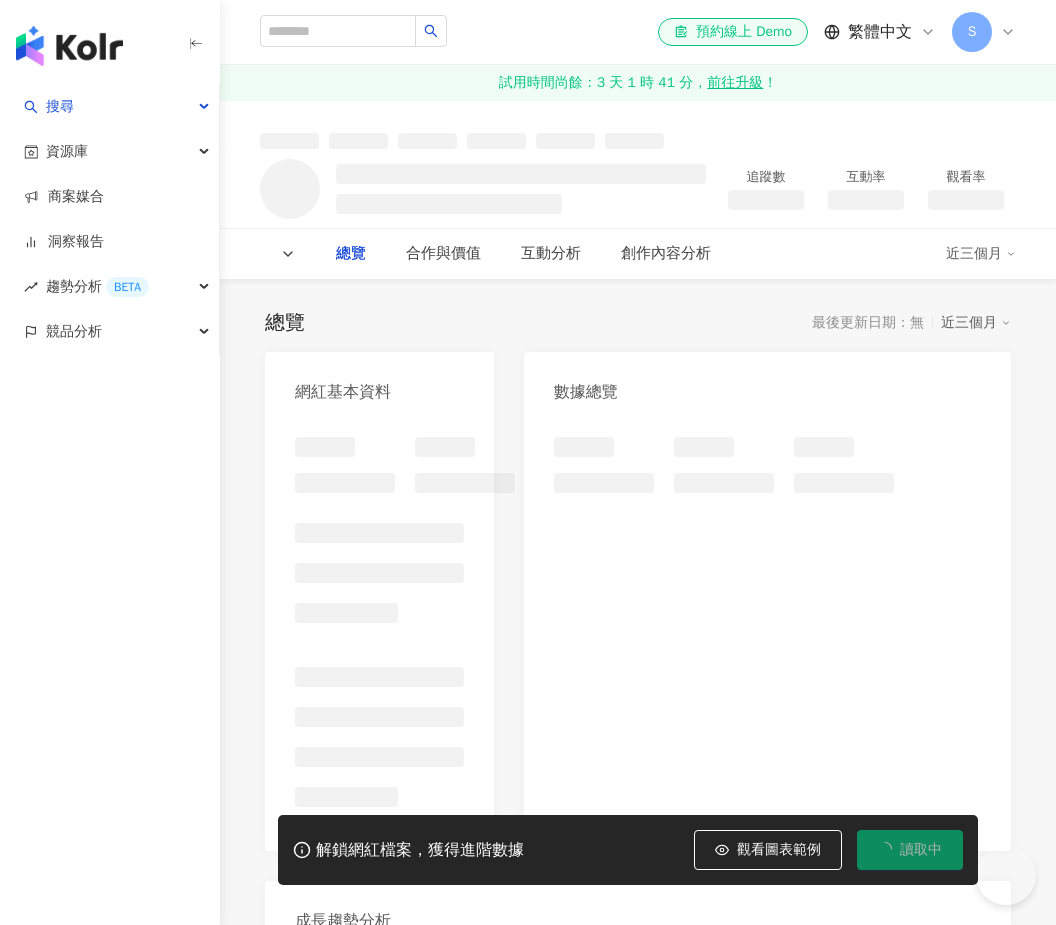 scroll, scrollTop: 0, scrollLeft: 0, axis: both 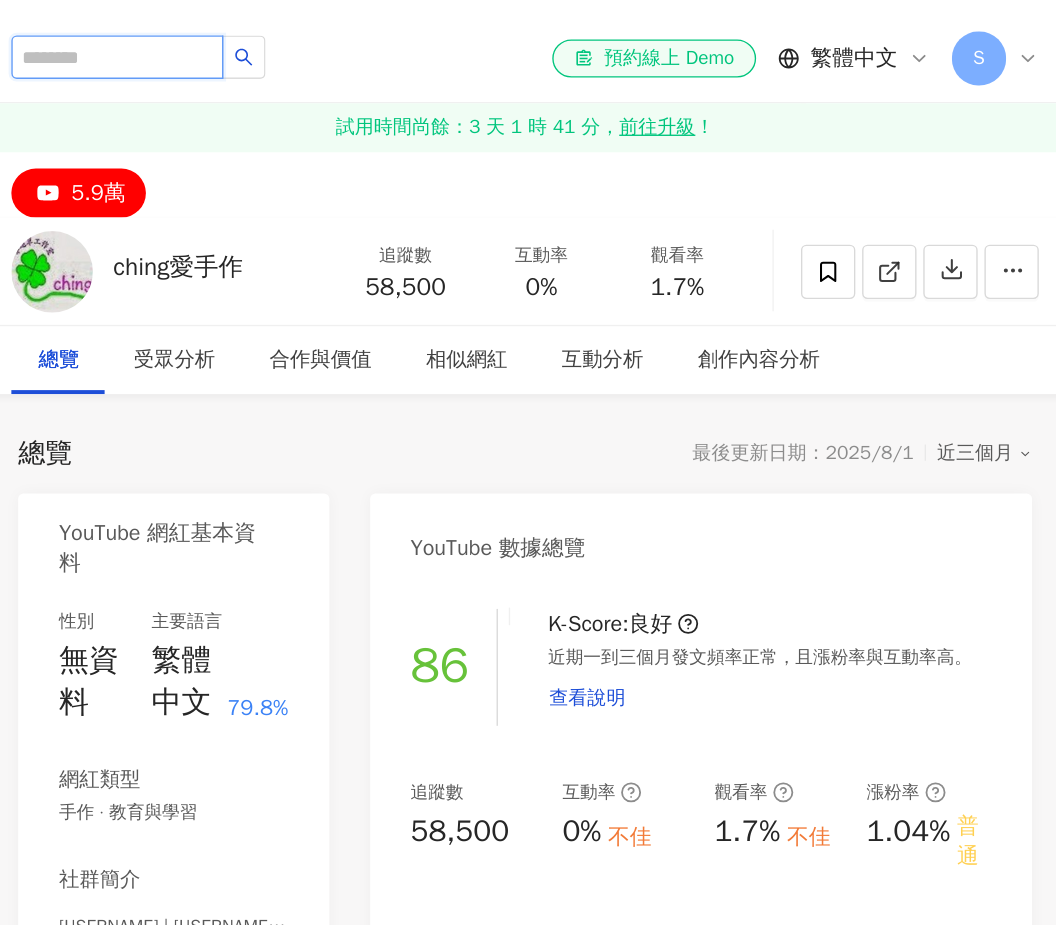 click at bounding box center (338, 28) 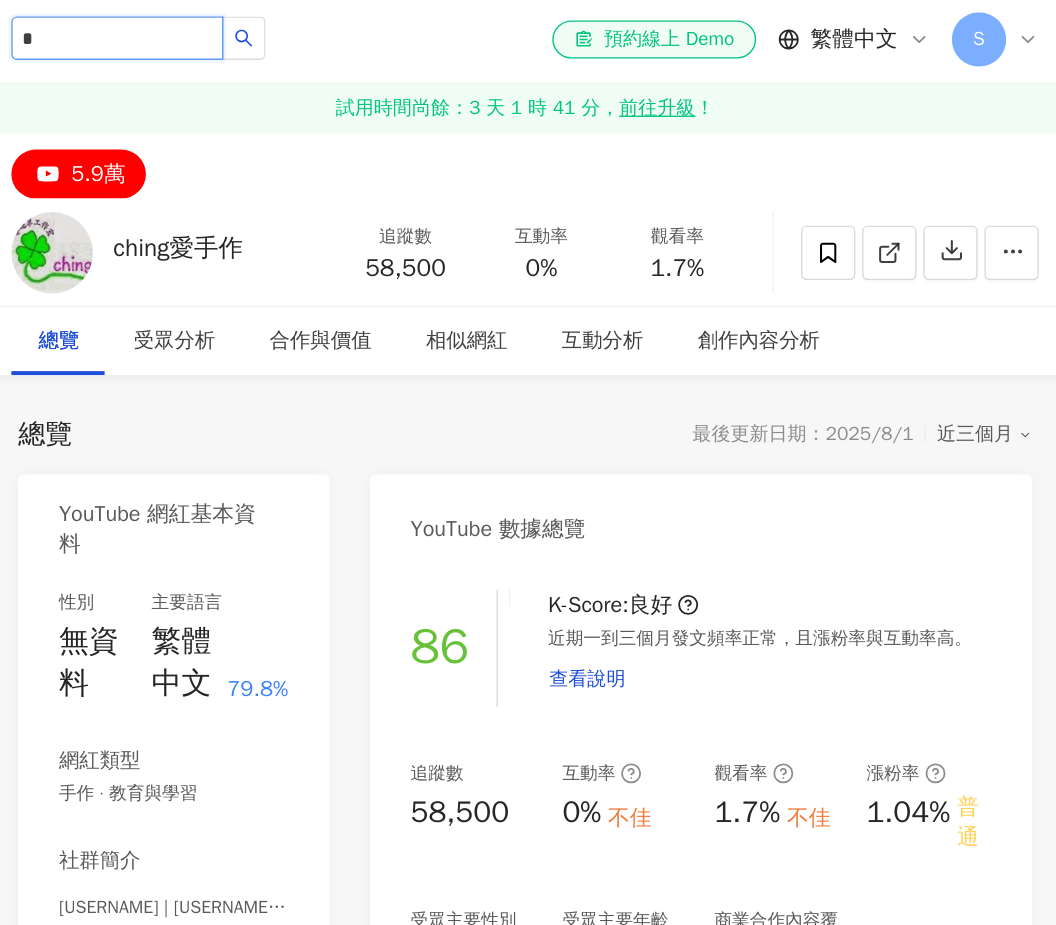 type on "*" 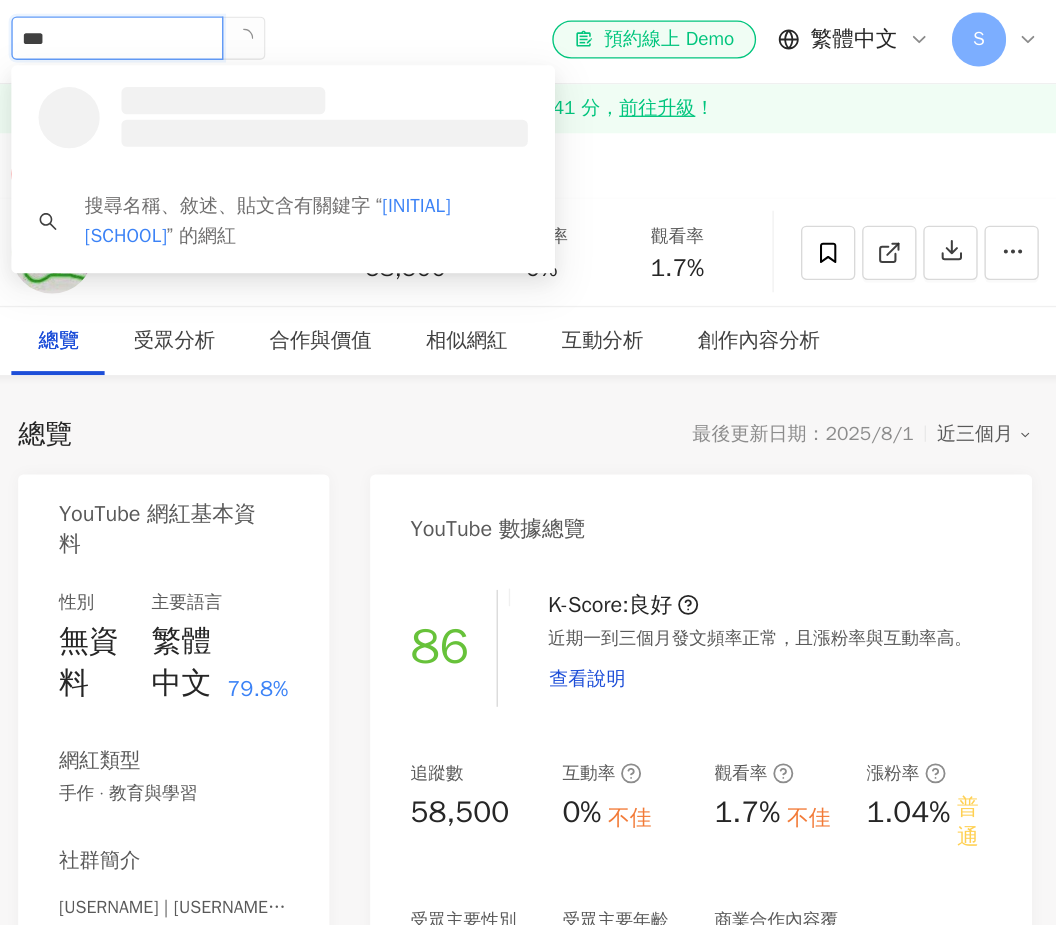 scroll, scrollTop: 0, scrollLeft: 0, axis: both 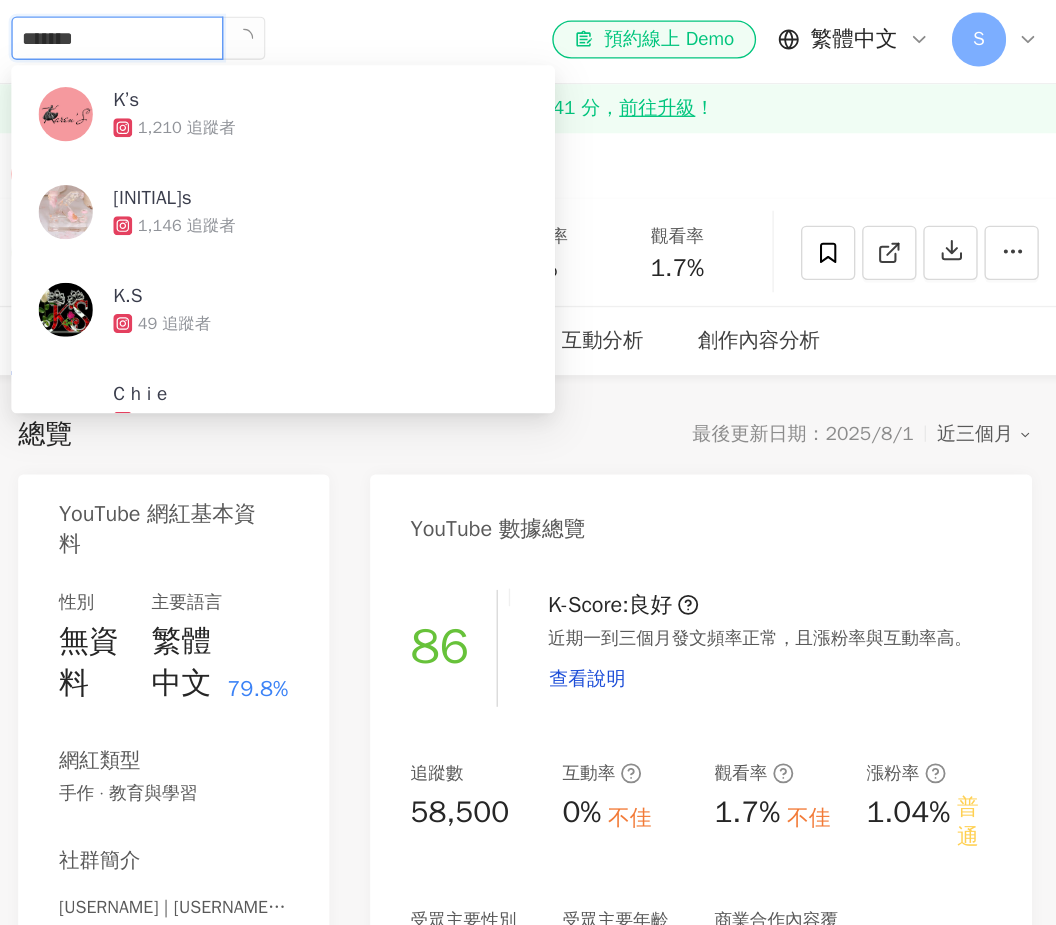 type on "********" 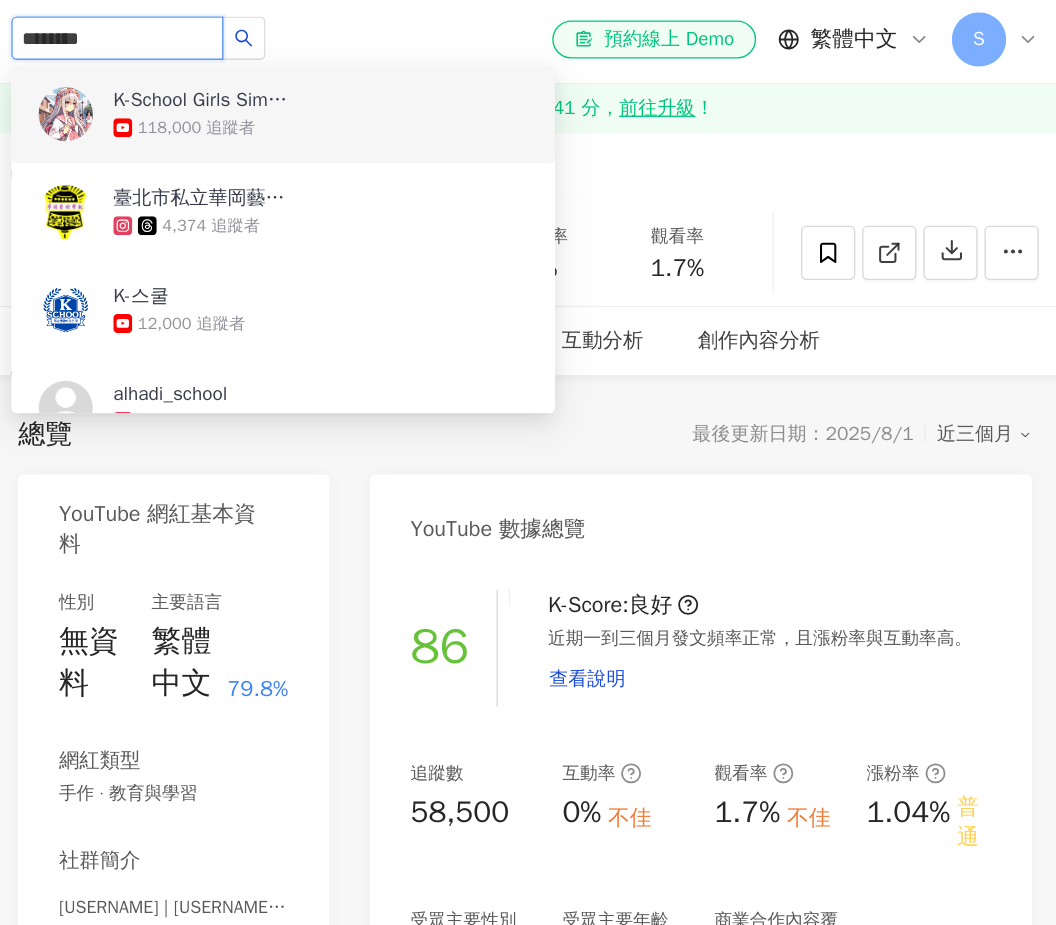 click on "118,000   追蹤者" at bounding box center [487, 94] 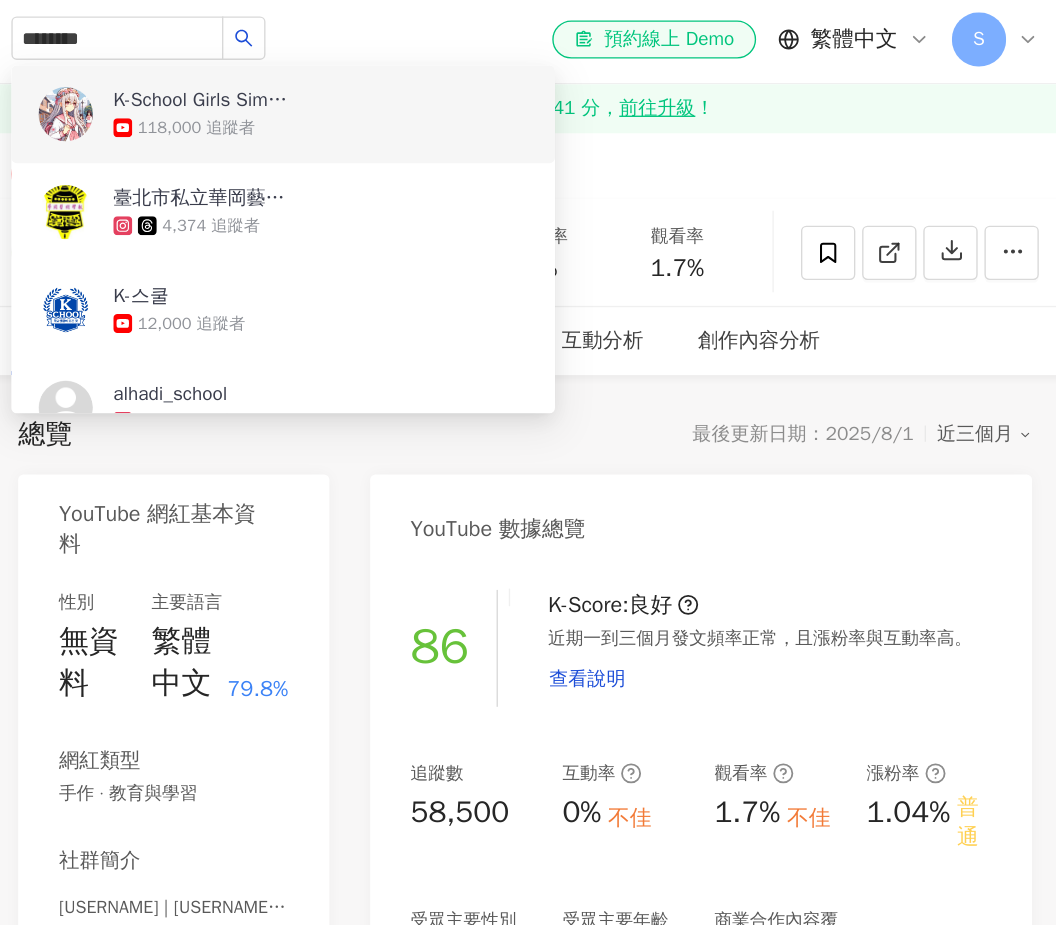 type 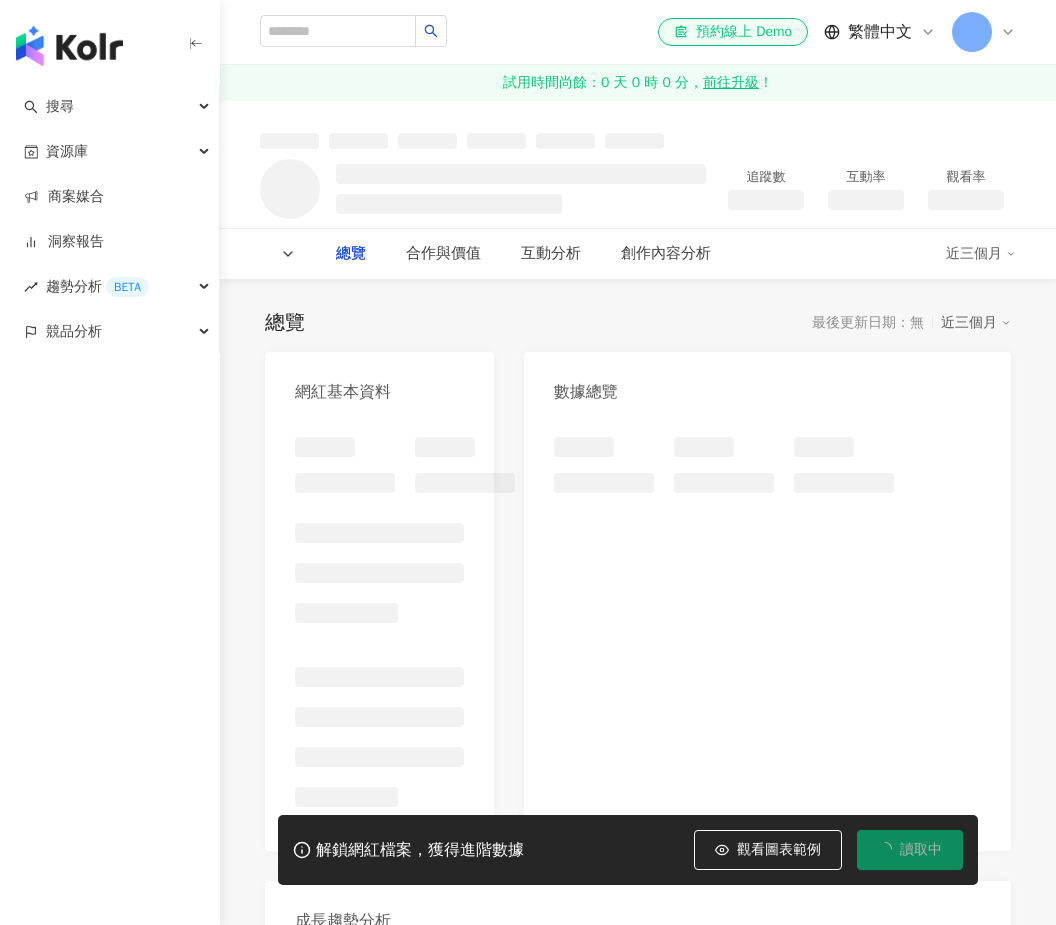 scroll, scrollTop: 0, scrollLeft: 0, axis: both 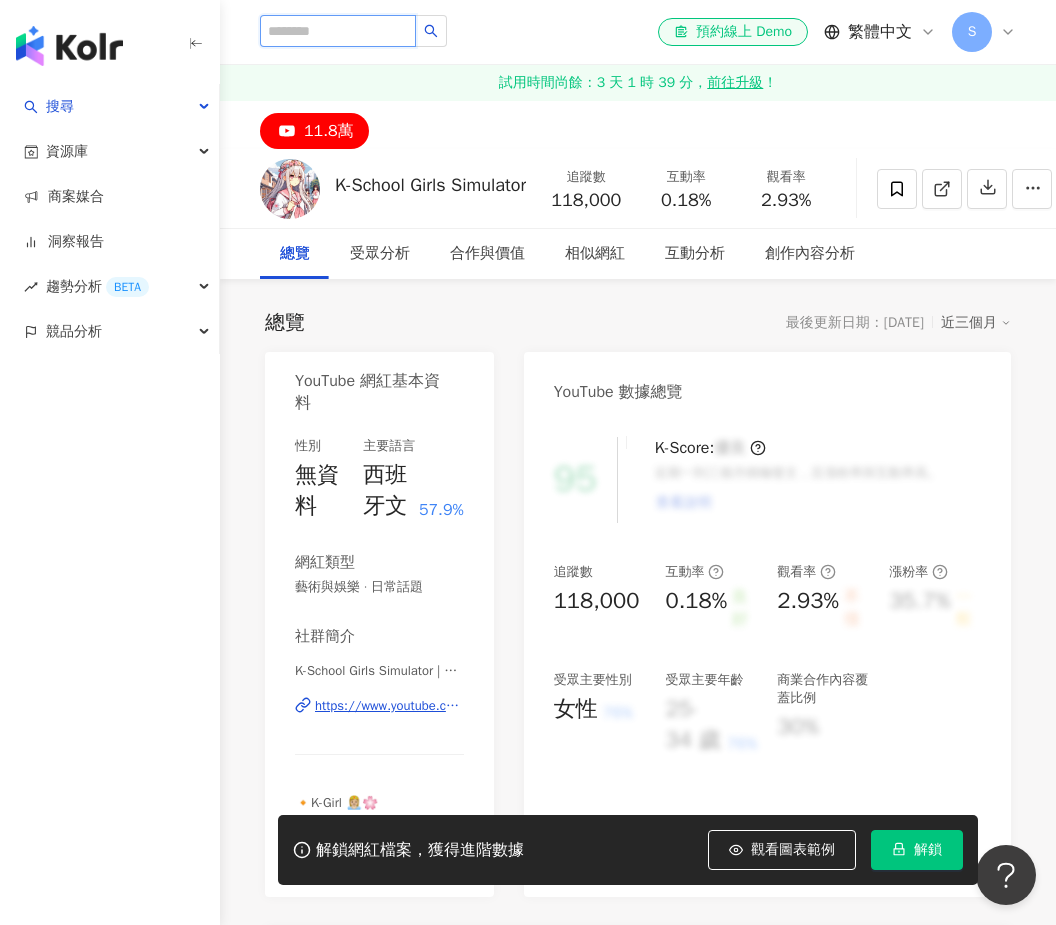 click at bounding box center (338, 31) 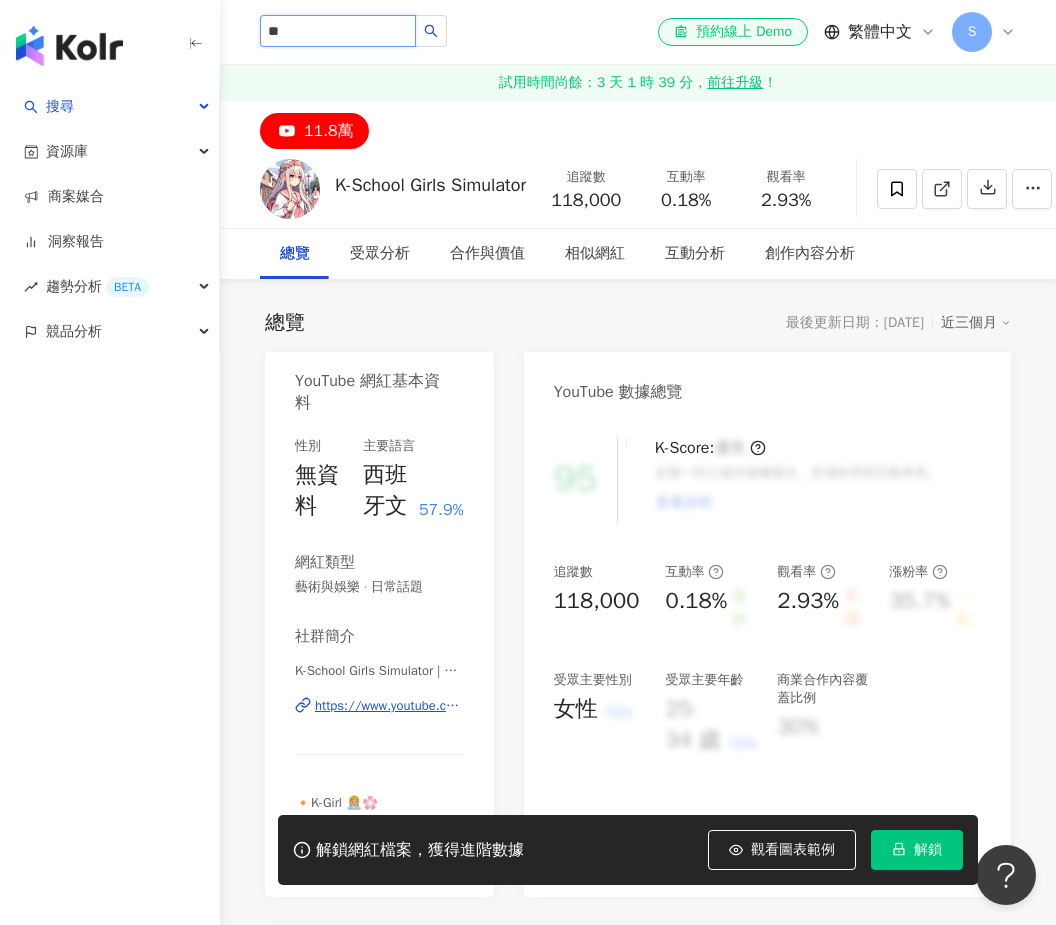 type on "*" 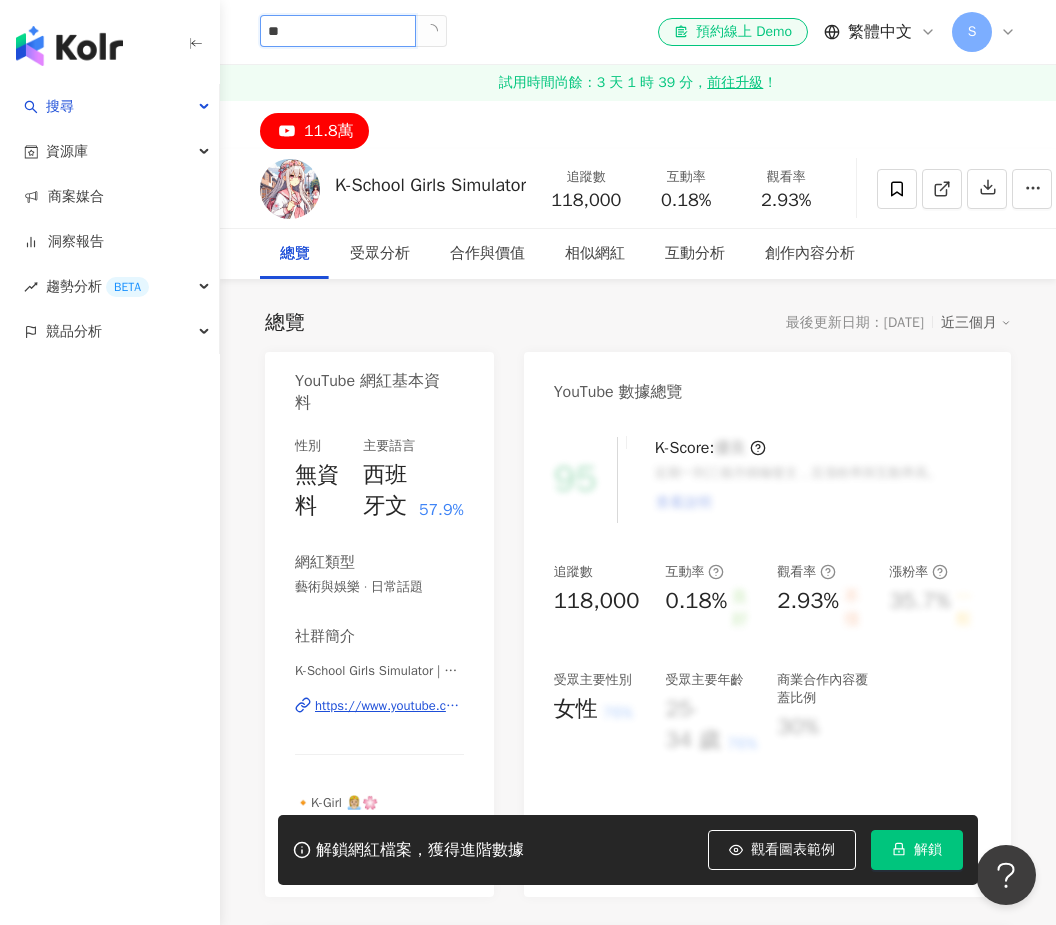 type on "**" 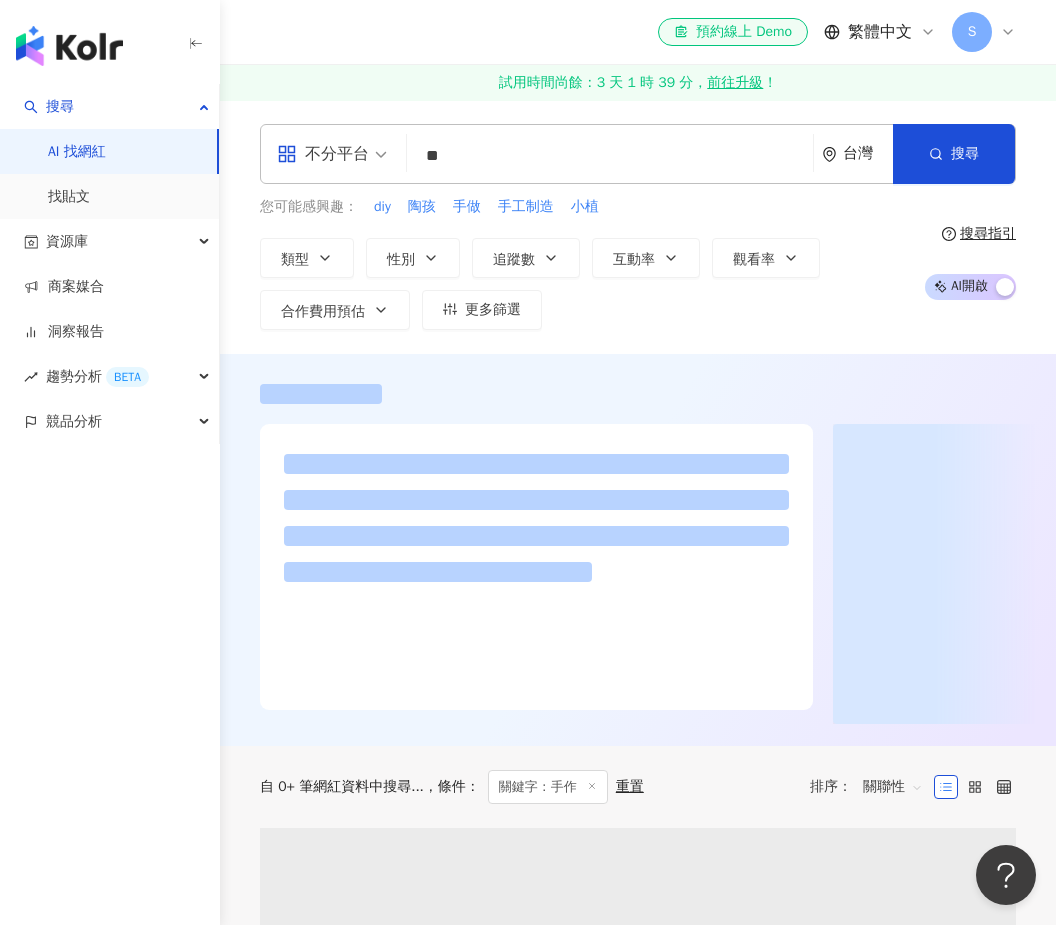 scroll, scrollTop: 0, scrollLeft: 0, axis: both 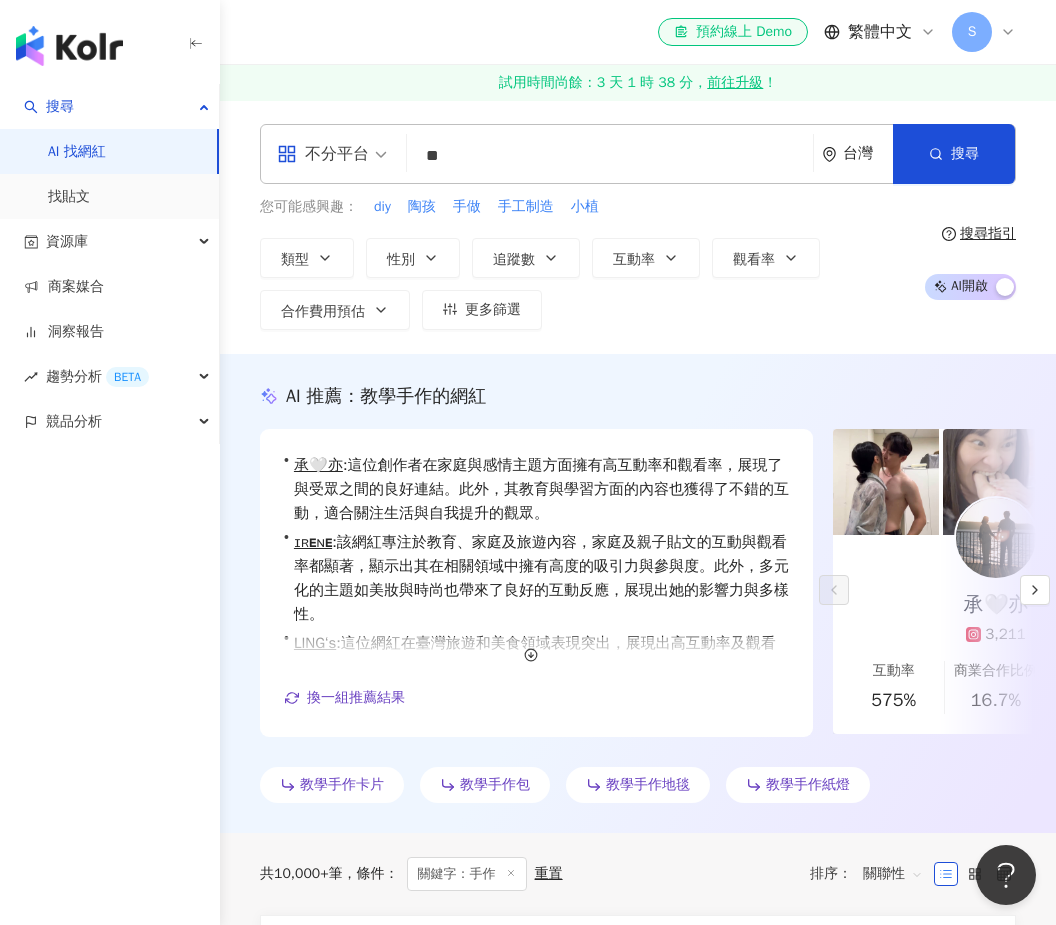 type on "*" 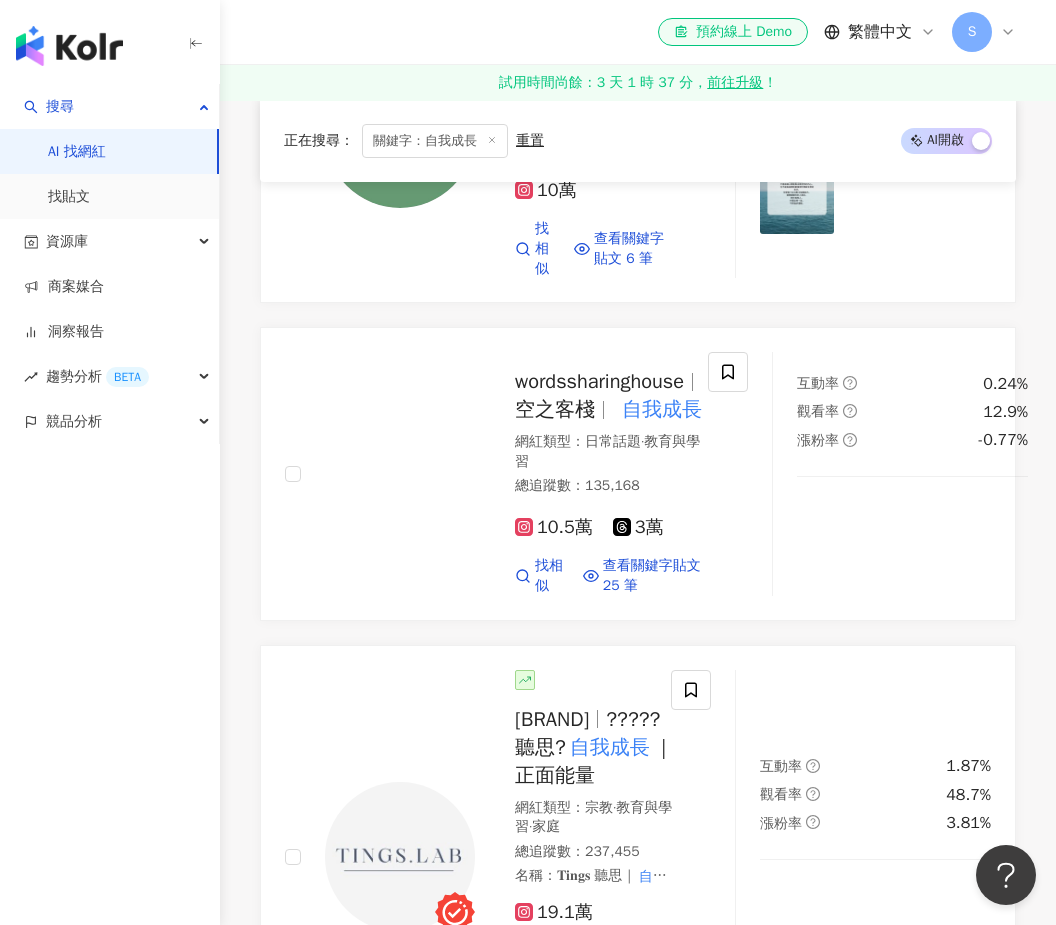 scroll, scrollTop: 927, scrollLeft: 0, axis: vertical 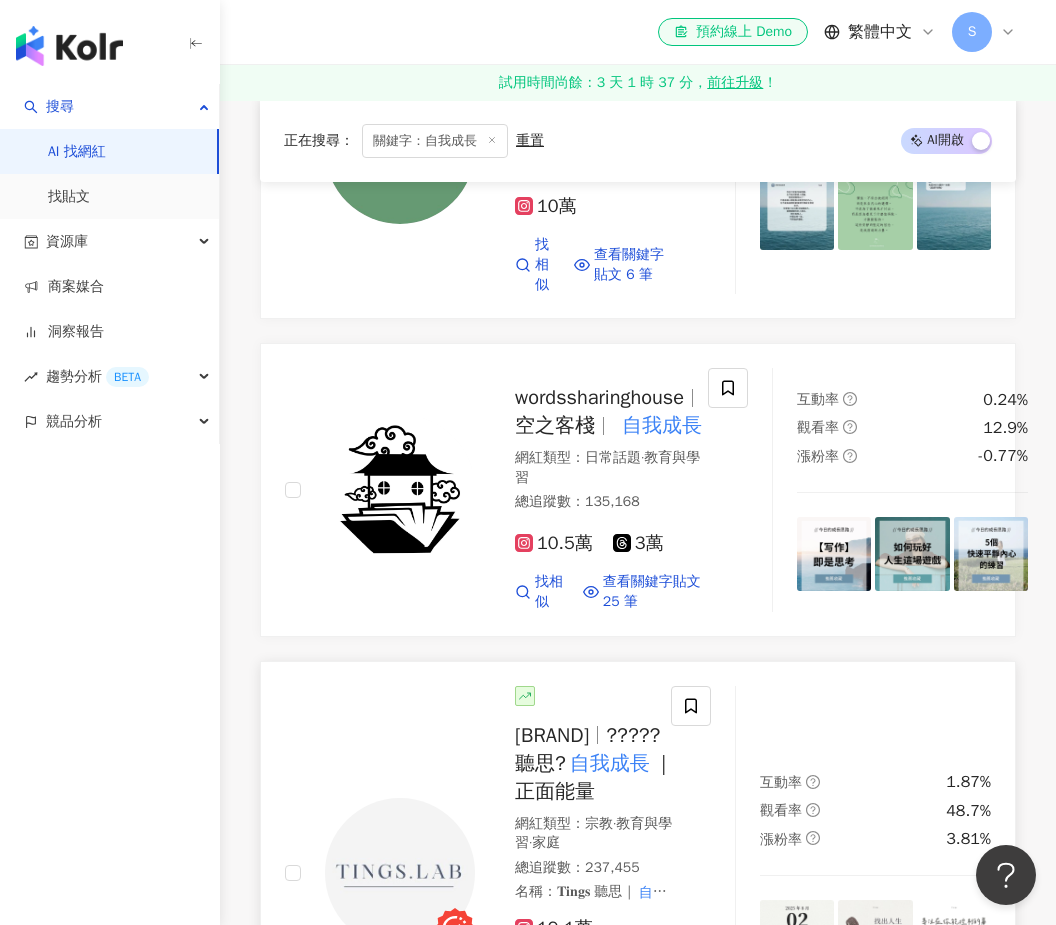 type on "****" 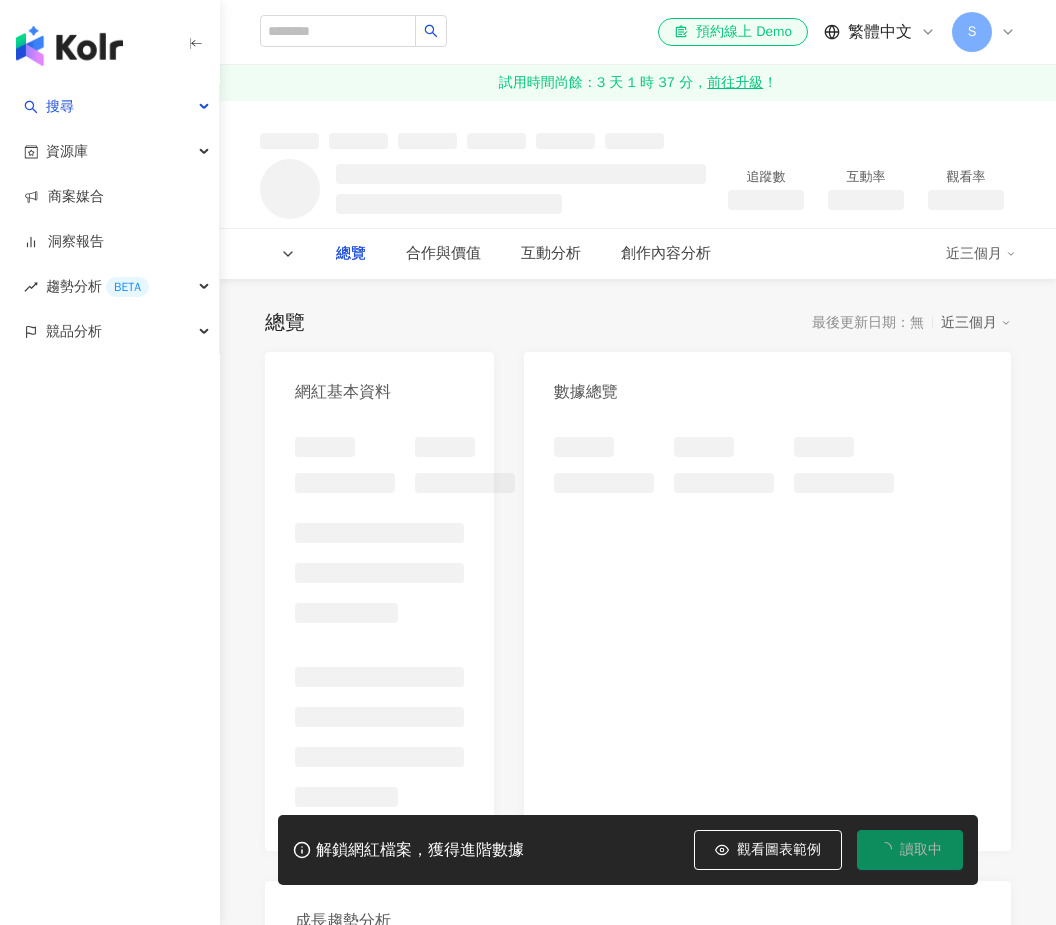 scroll, scrollTop: 0, scrollLeft: 0, axis: both 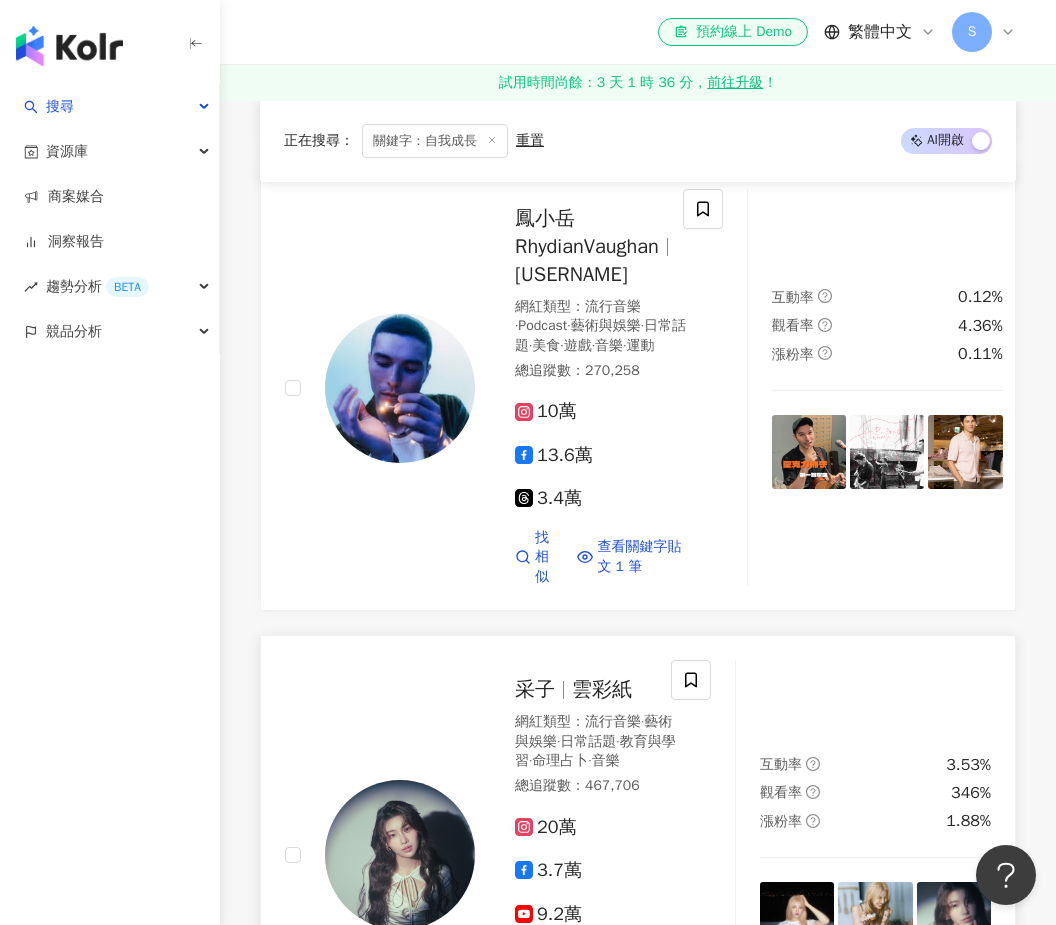 click at bounding box center [400, 855] 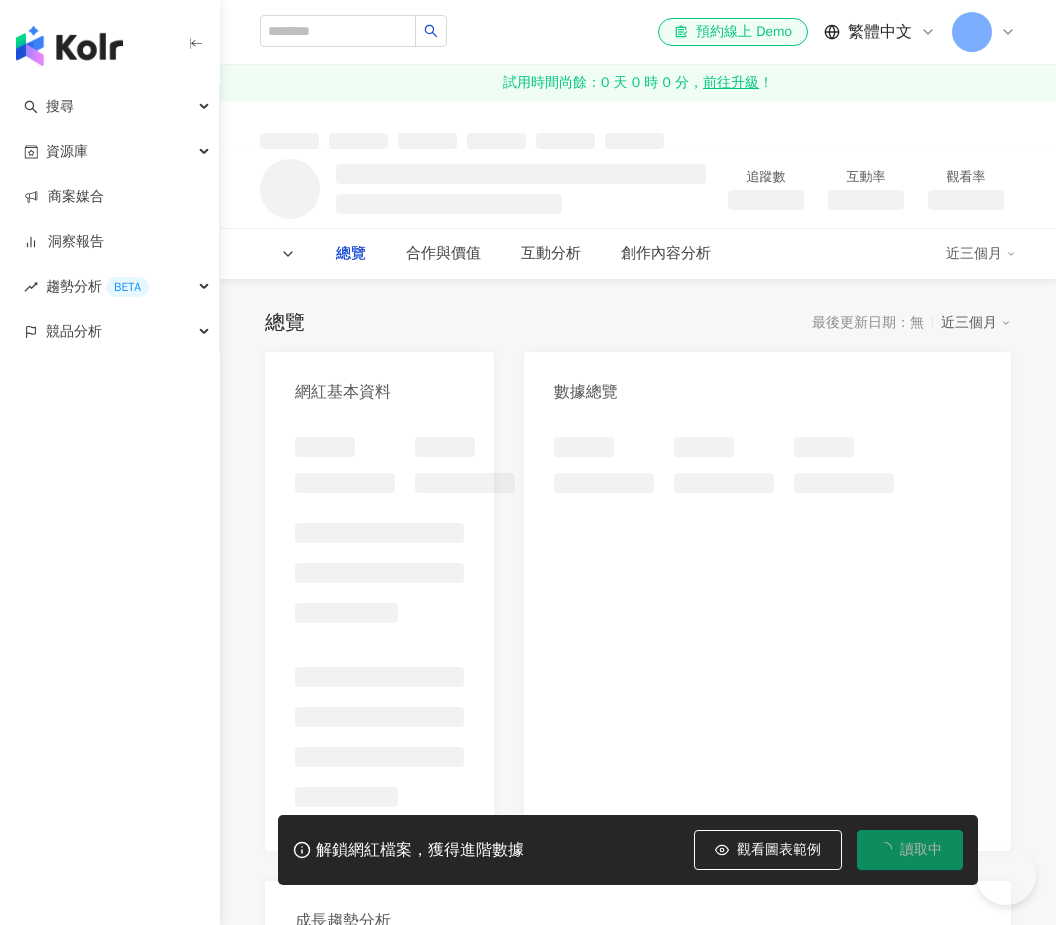 scroll, scrollTop: 0, scrollLeft: 0, axis: both 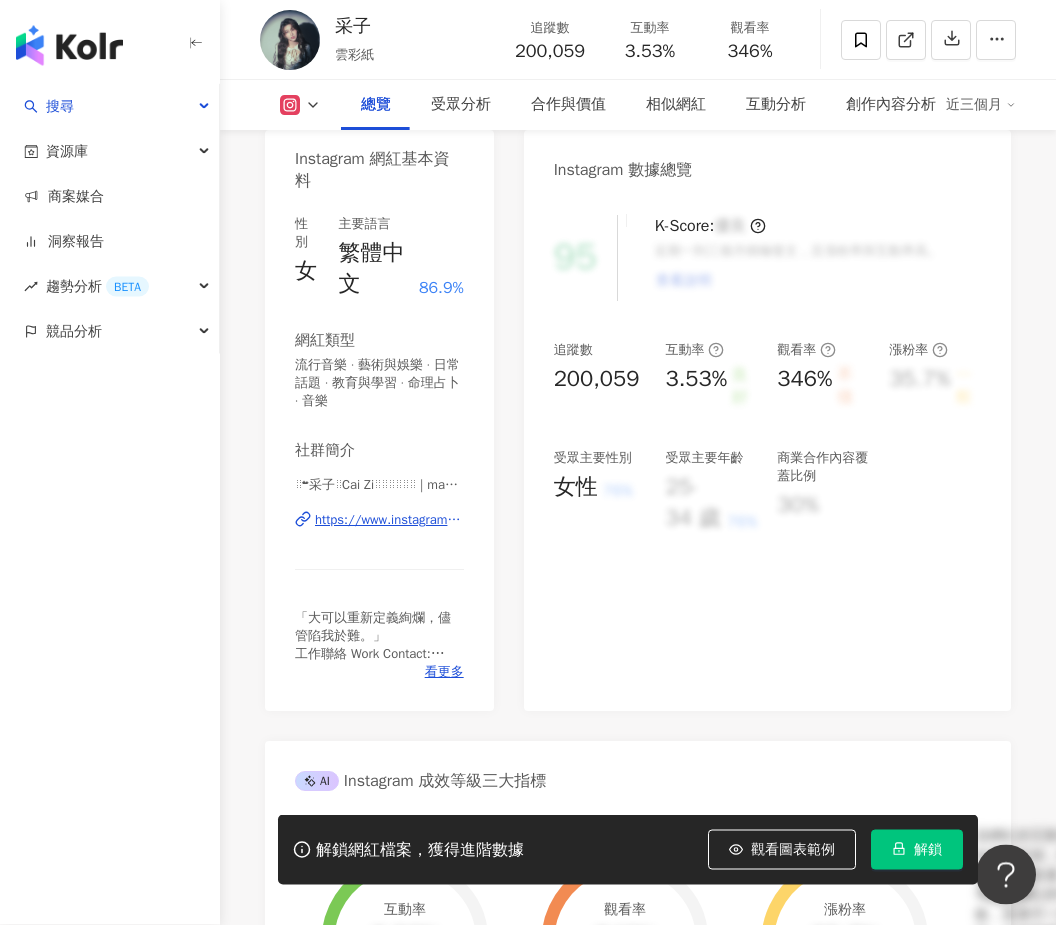 click on "解鎖" at bounding box center [928, 850] 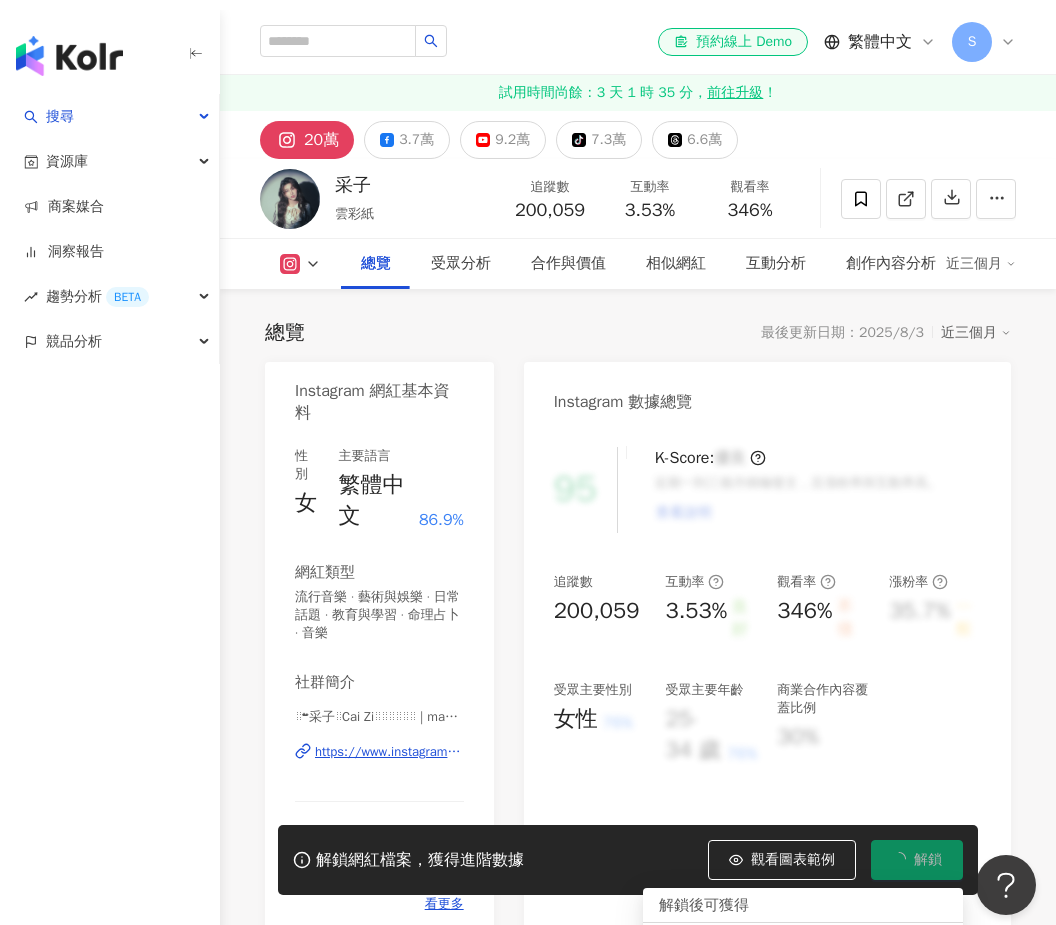 scroll, scrollTop: 443, scrollLeft: 0, axis: vertical 